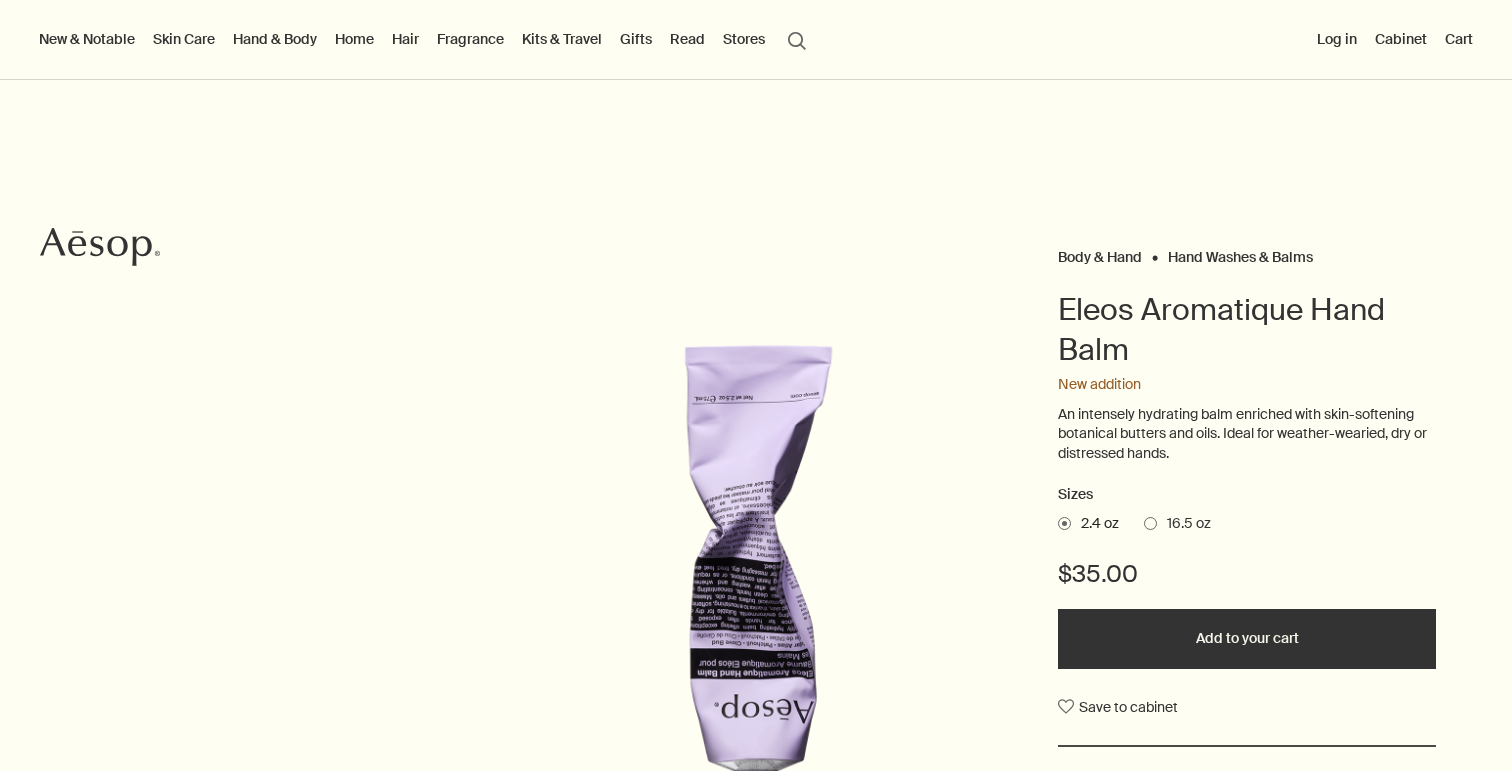 scroll, scrollTop: 0, scrollLeft: 0, axis: both 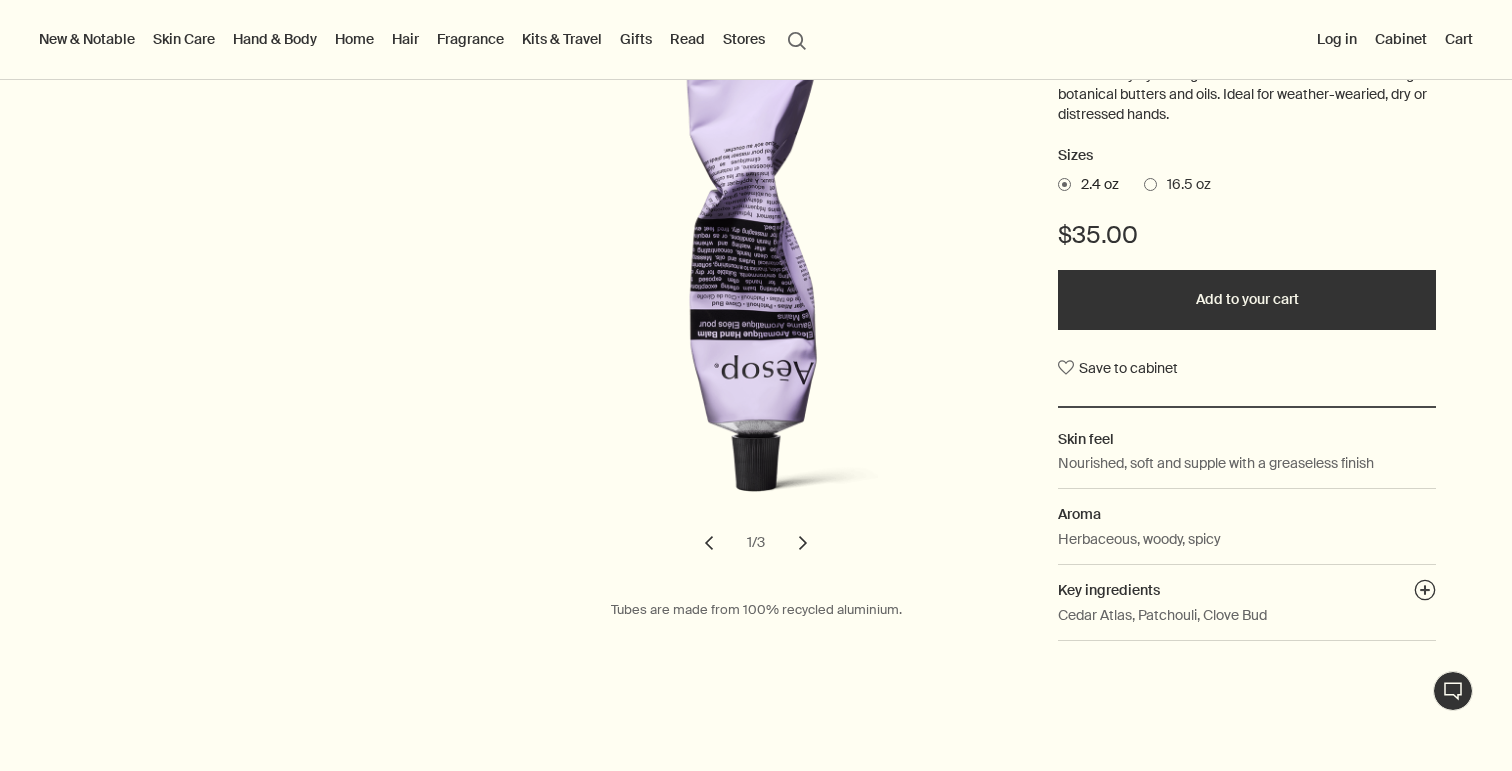 click on "16.5 oz" at bounding box center [1177, 185] 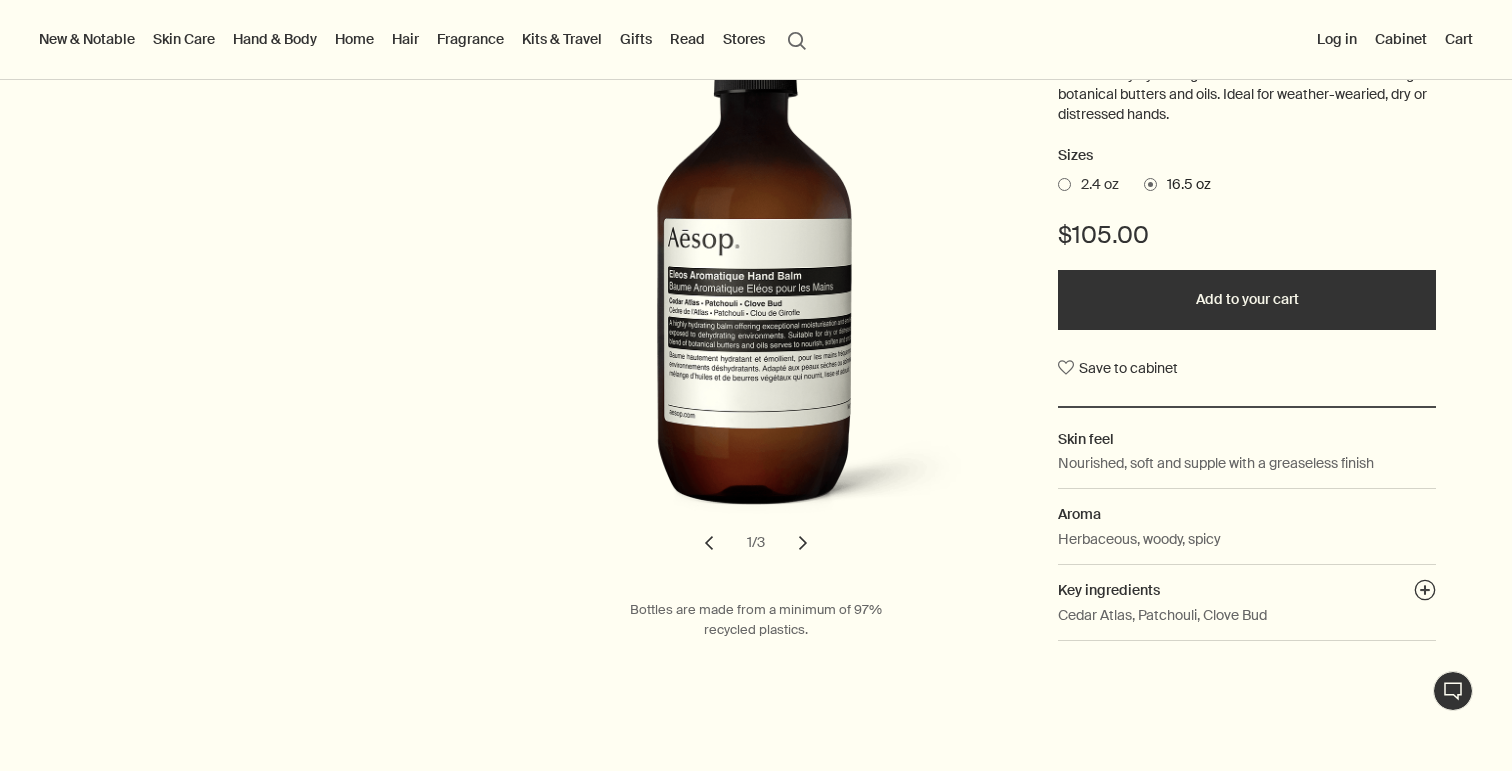 click on "Add to your cart" at bounding box center (1247, 300) 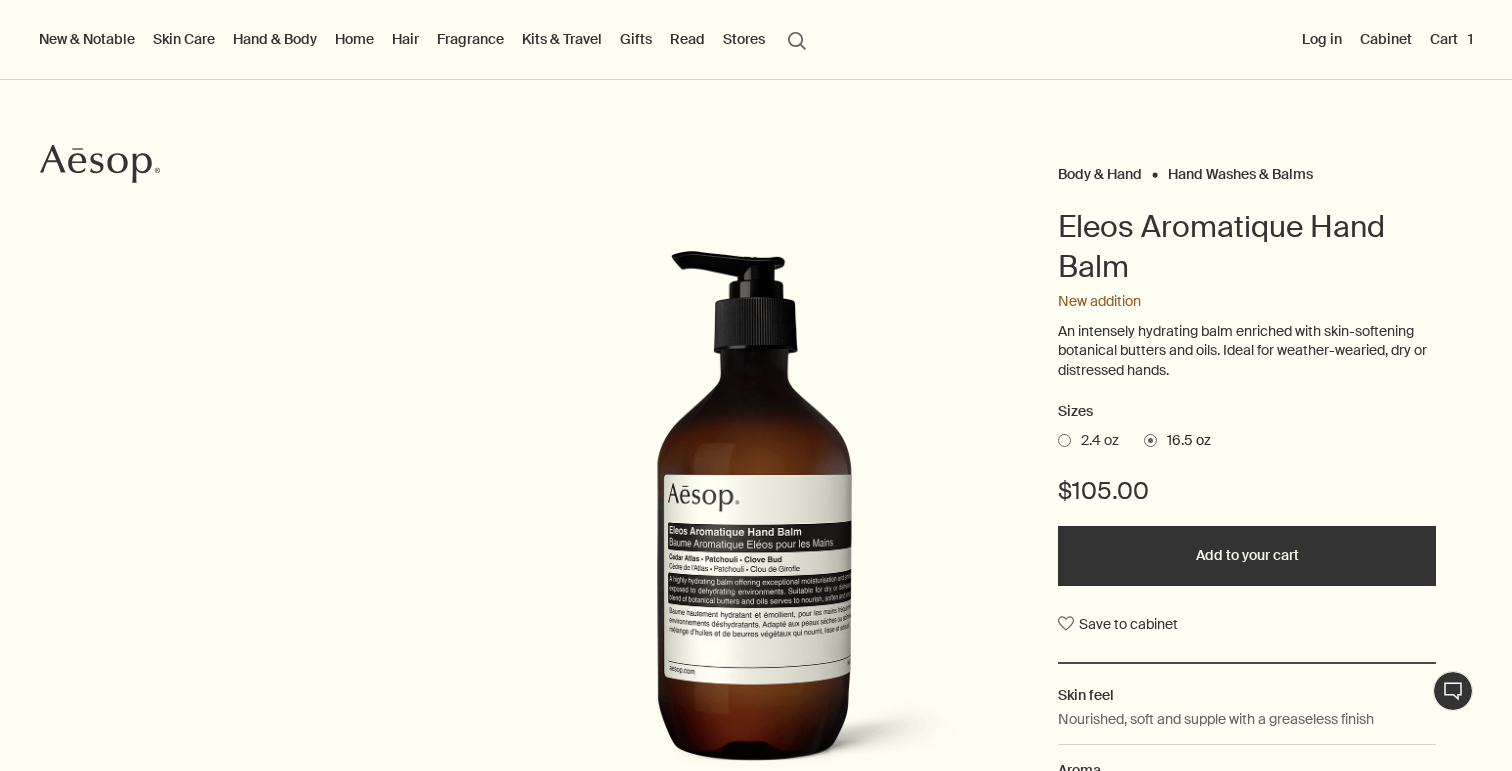 scroll, scrollTop: 55, scrollLeft: 0, axis: vertical 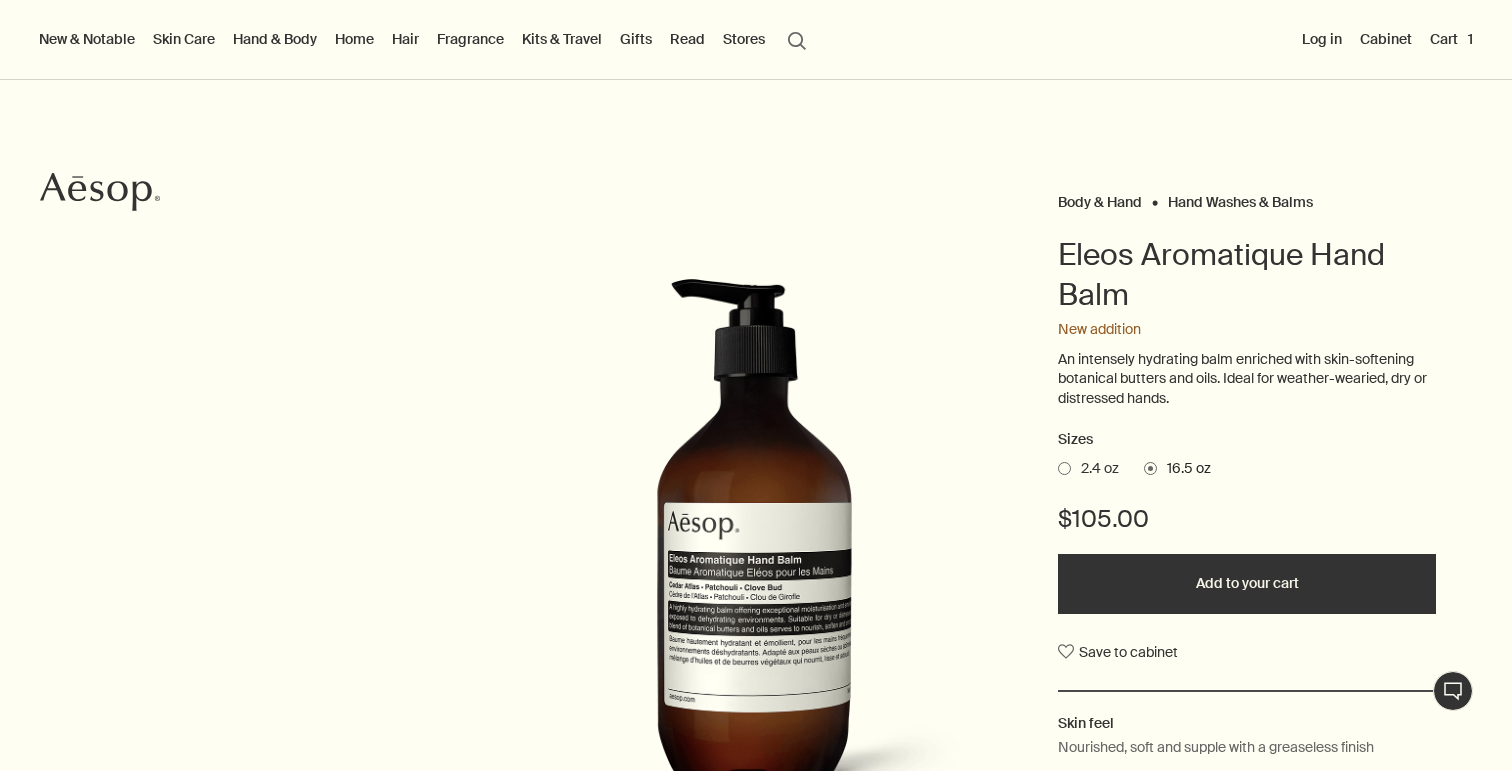 click on "Eleos Aromatique Hand Balm" at bounding box center [1247, 275] 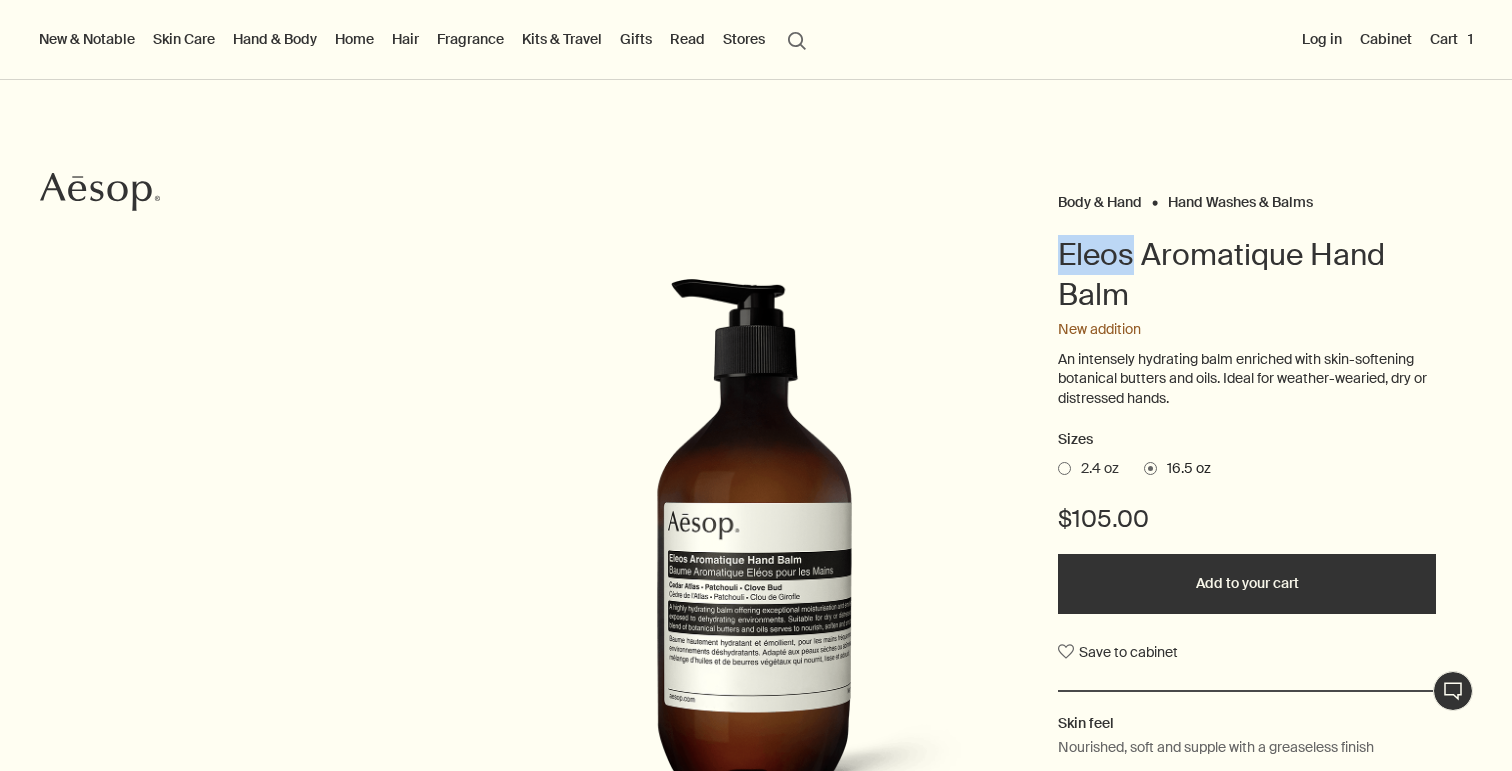 click on "Eleos Aromatique Hand Balm" at bounding box center [1247, 275] 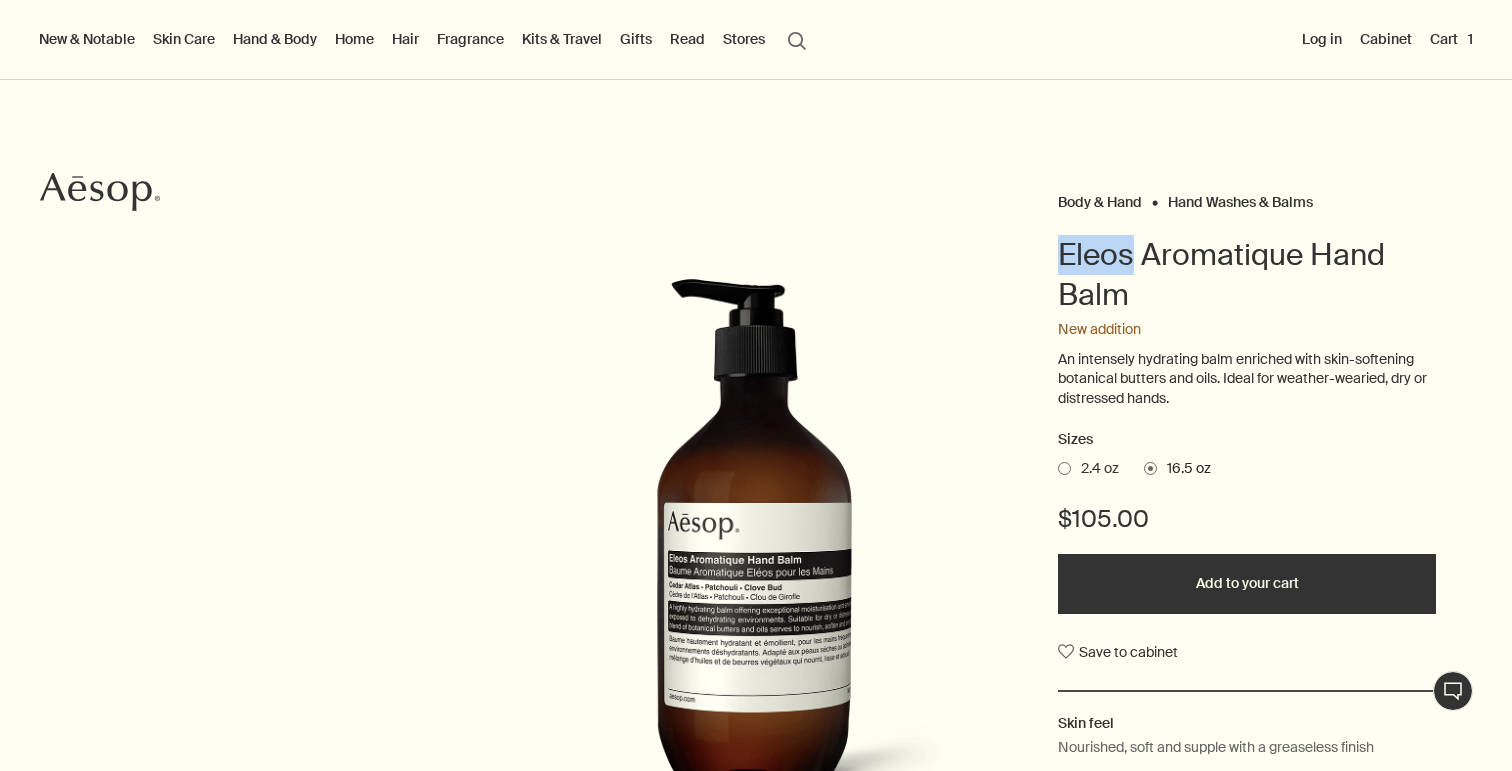 copy on "Eleos" 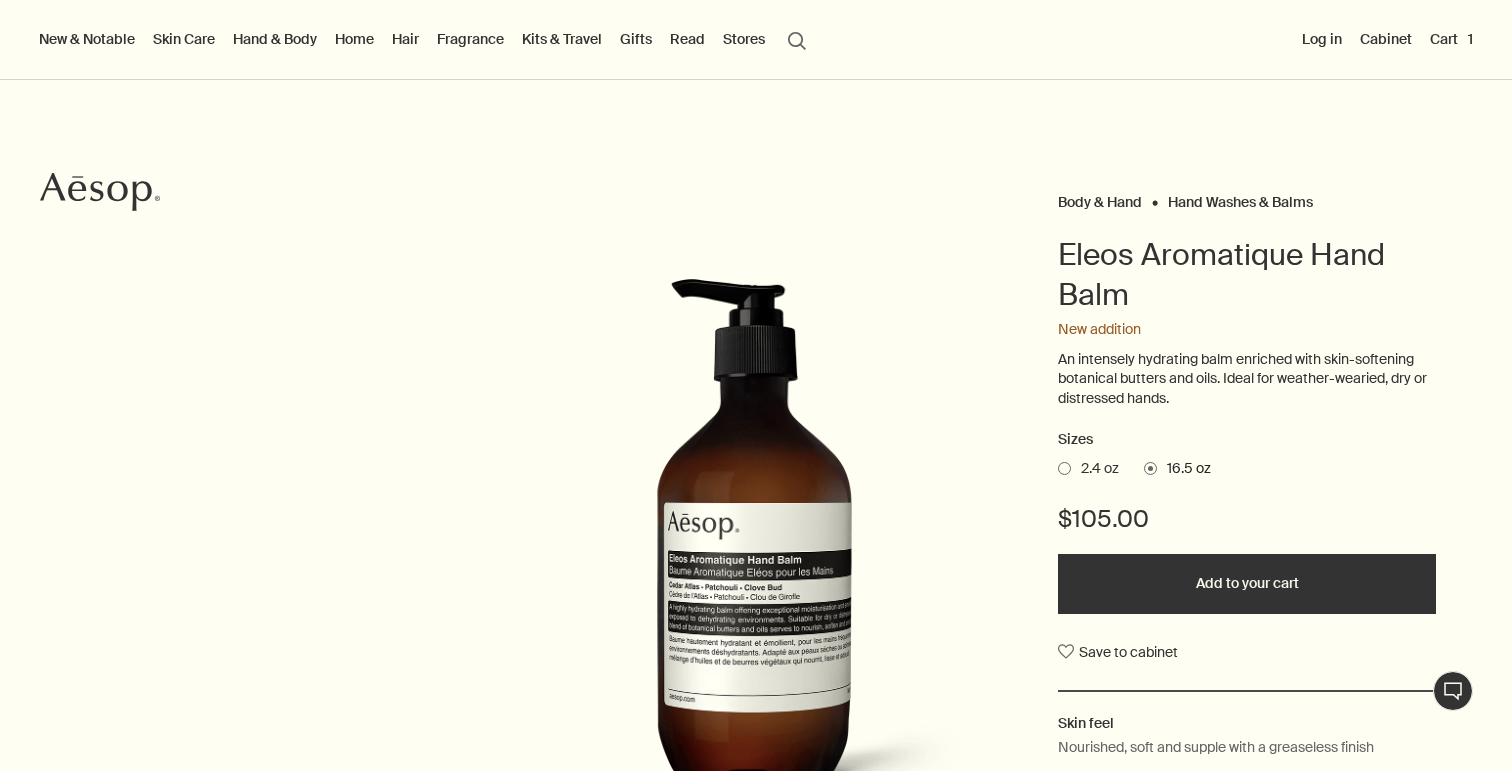click on "New & Notable New additions Lucent Facial Refiner Eleos Nourishing Body Cleanser Aurner Eau de Parfum Virēre Eau de Parfum Notable formulations Reverence Aromatique Hand Wash Geranium Leaf Body Cleanser Resurrection Aromatique Hand Balm Immaculate Facial Tonic Skin Care Discover Skin Care   rightArrow Cleansers & Exfoliants Treat & Masque Toners Hydrators & Moisturisers Eye & Lip Care Shaving Sun Care Skin Care Kits See all Skin Care Skin type or concern Normal Dry Oily Combination Sensitive Mature Seasonal Skin Care Summer Winter New additions Lucent Facial Refiner Immaculate Facial Tonic An introduction to skin types   rightArrow Lessons from the lab Hand & Body Discover Hand & Body   rightArrow Hand Washes & Balms Bar Soaps Body Cleansers & Scrubs Body Balms & Oils Oral Care & Deodorants See all Hand & Body New additions Eleos Nourishing Body Cleanser Eleos Aromatique Hand Balm Refresh Body Cleansing Slab New Eleos Nourishing Body Cleanser   rightArrow The shower, your stage Home Discover Home   Incense" at bounding box center (425, 40) 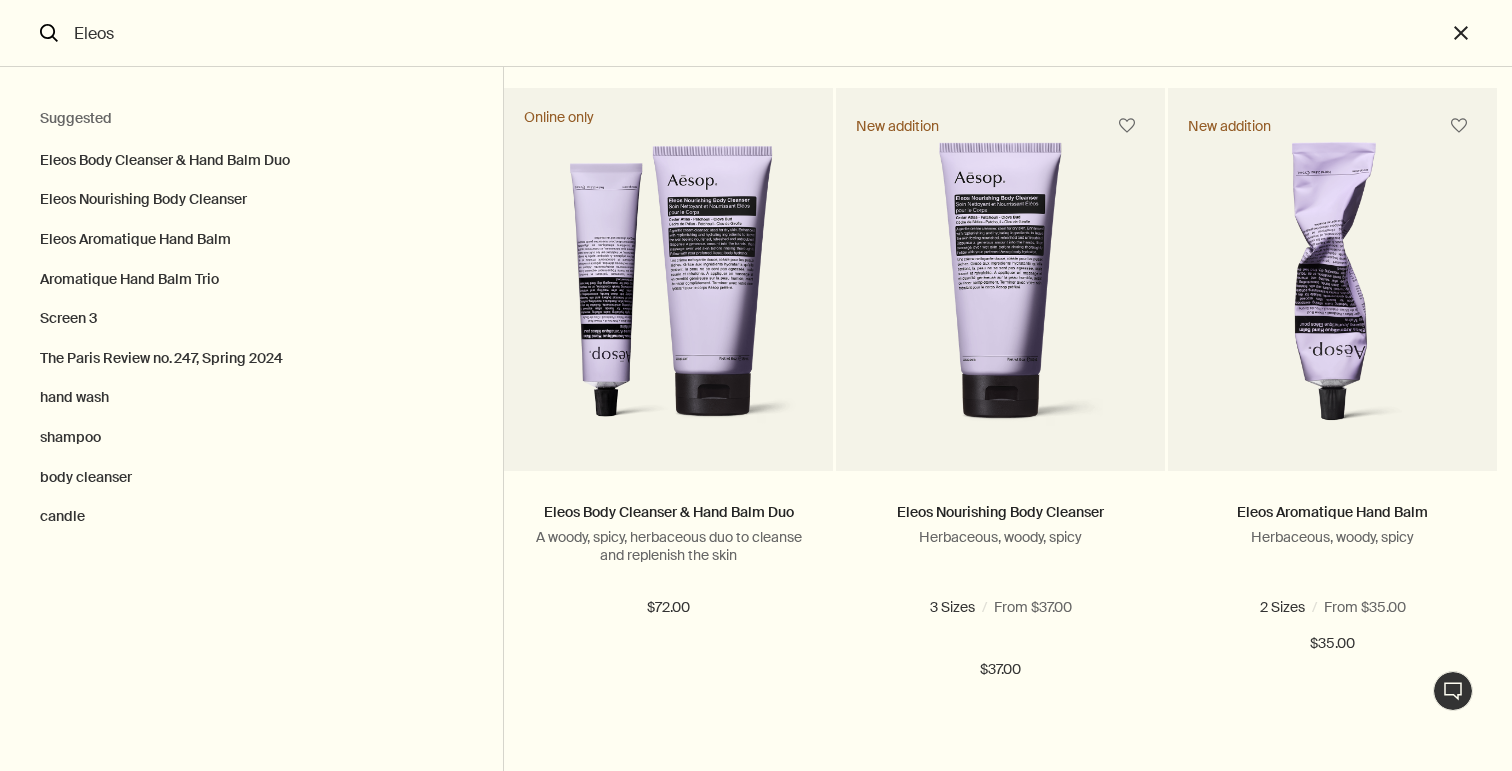scroll, scrollTop: 22, scrollLeft: 0, axis: vertical 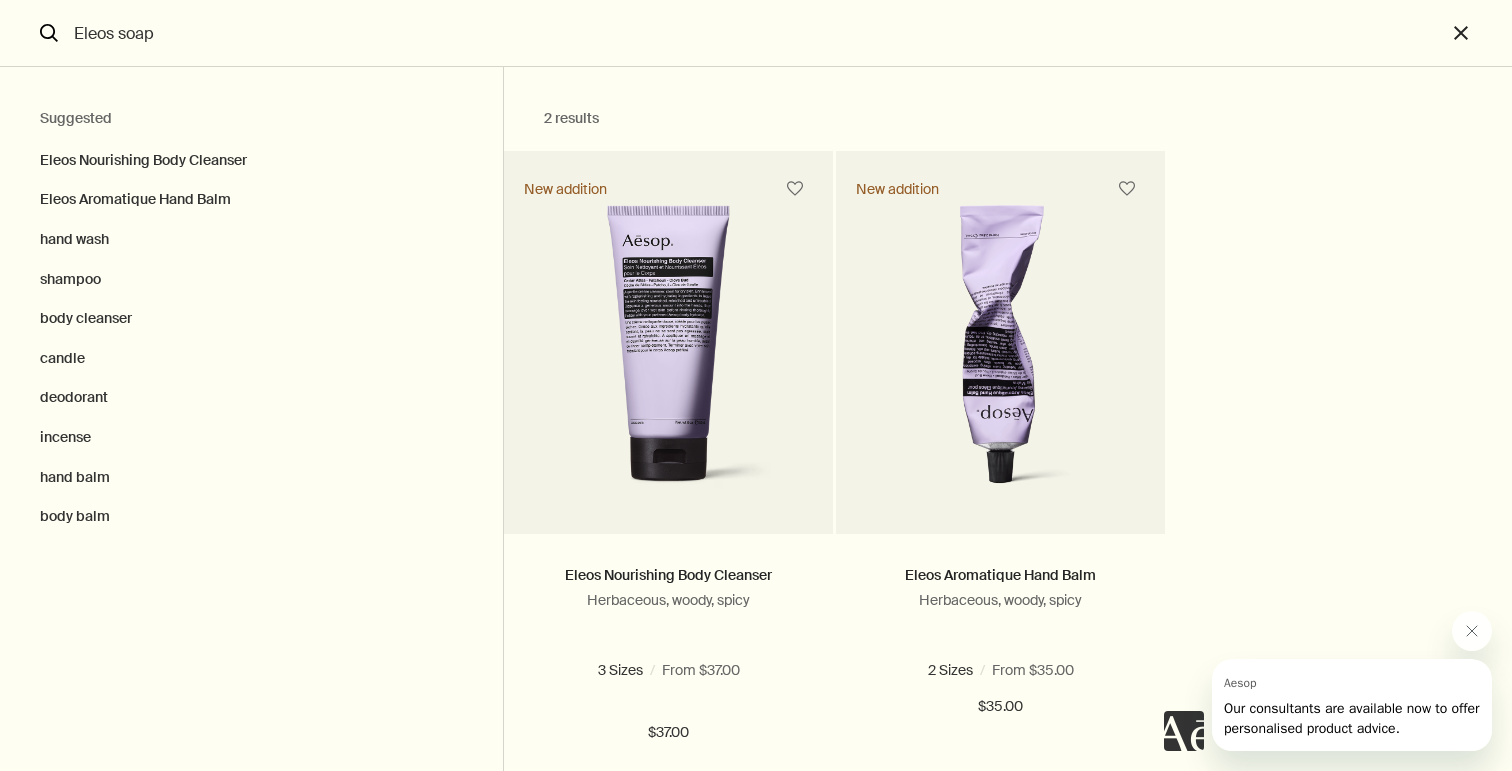 click on "Eleos soap" at bounding box center (756, 33) 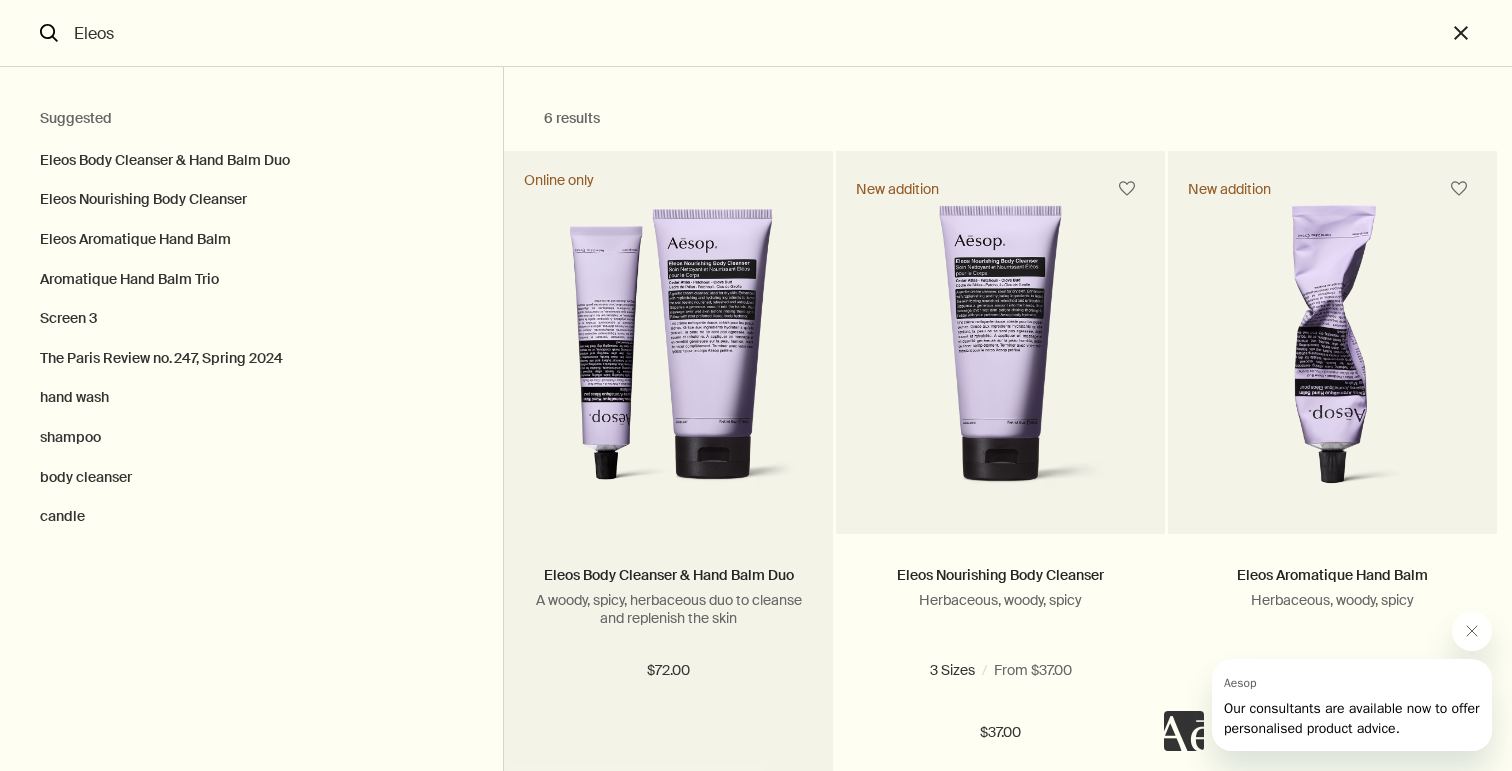 type on "Eleos" 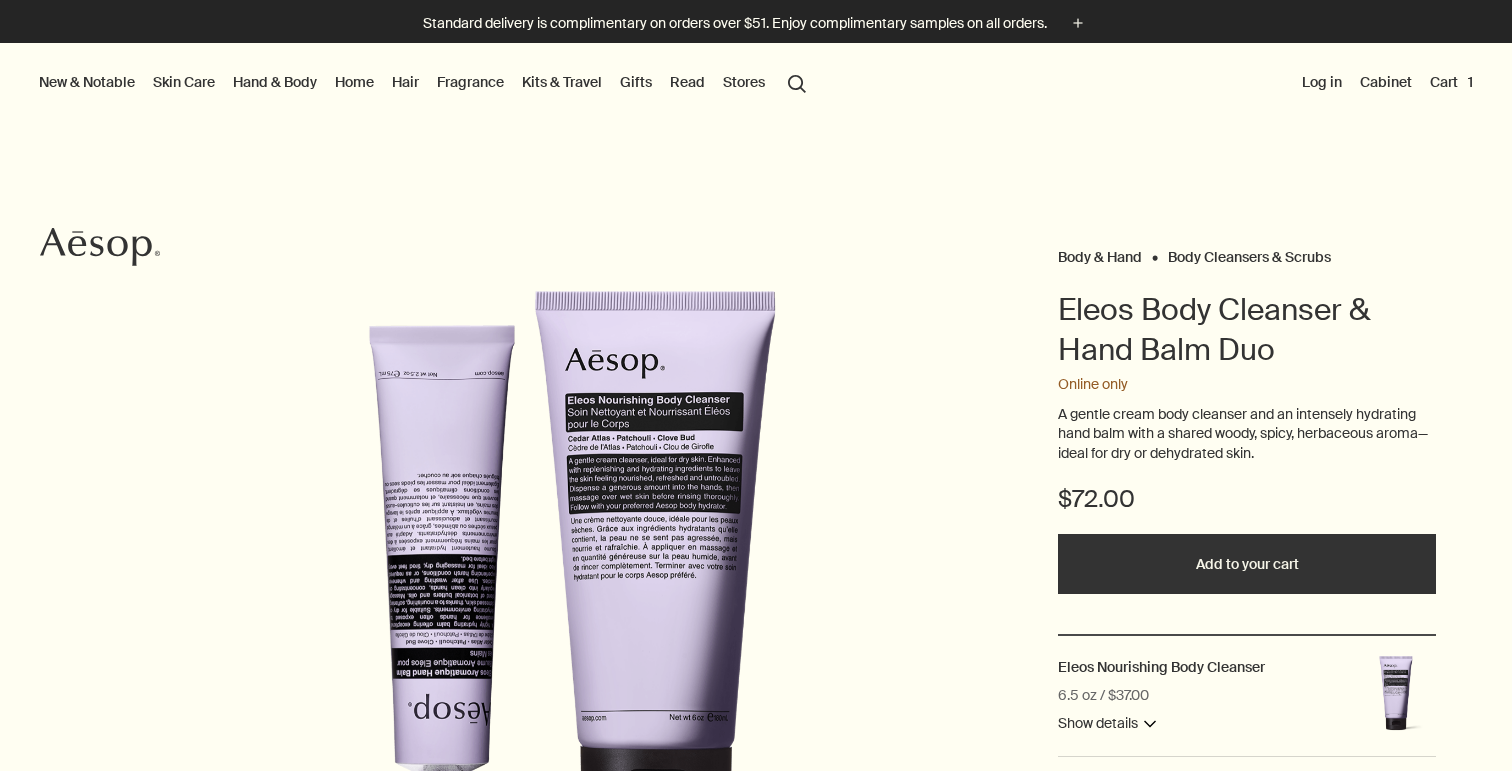 scroll, scrollTop: 0, scrollLeft: 0, axis: both 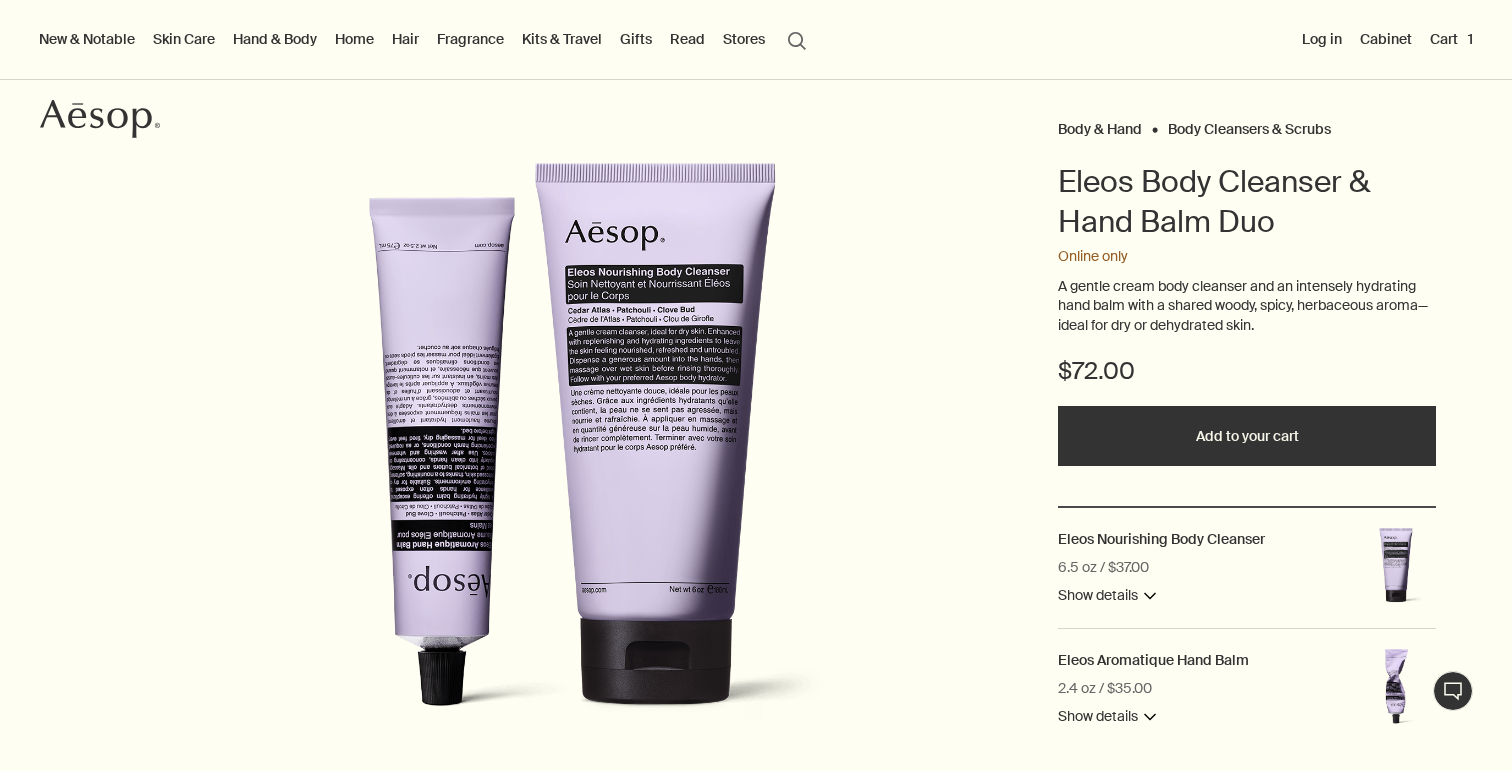click on "Add to your cart" at bounding box center (1247, 436) 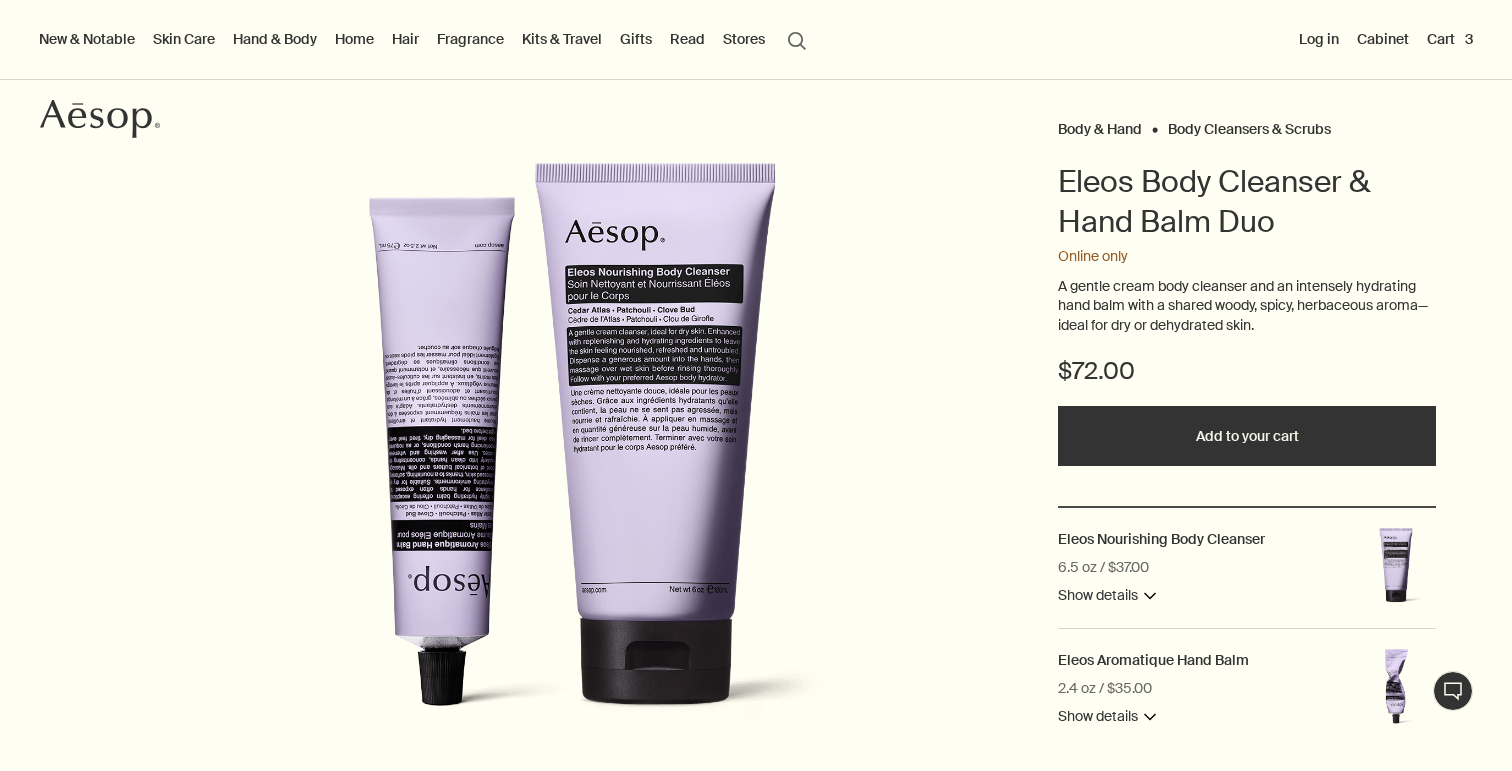 click on "Cart 3" at bounding box center (1450, 39) 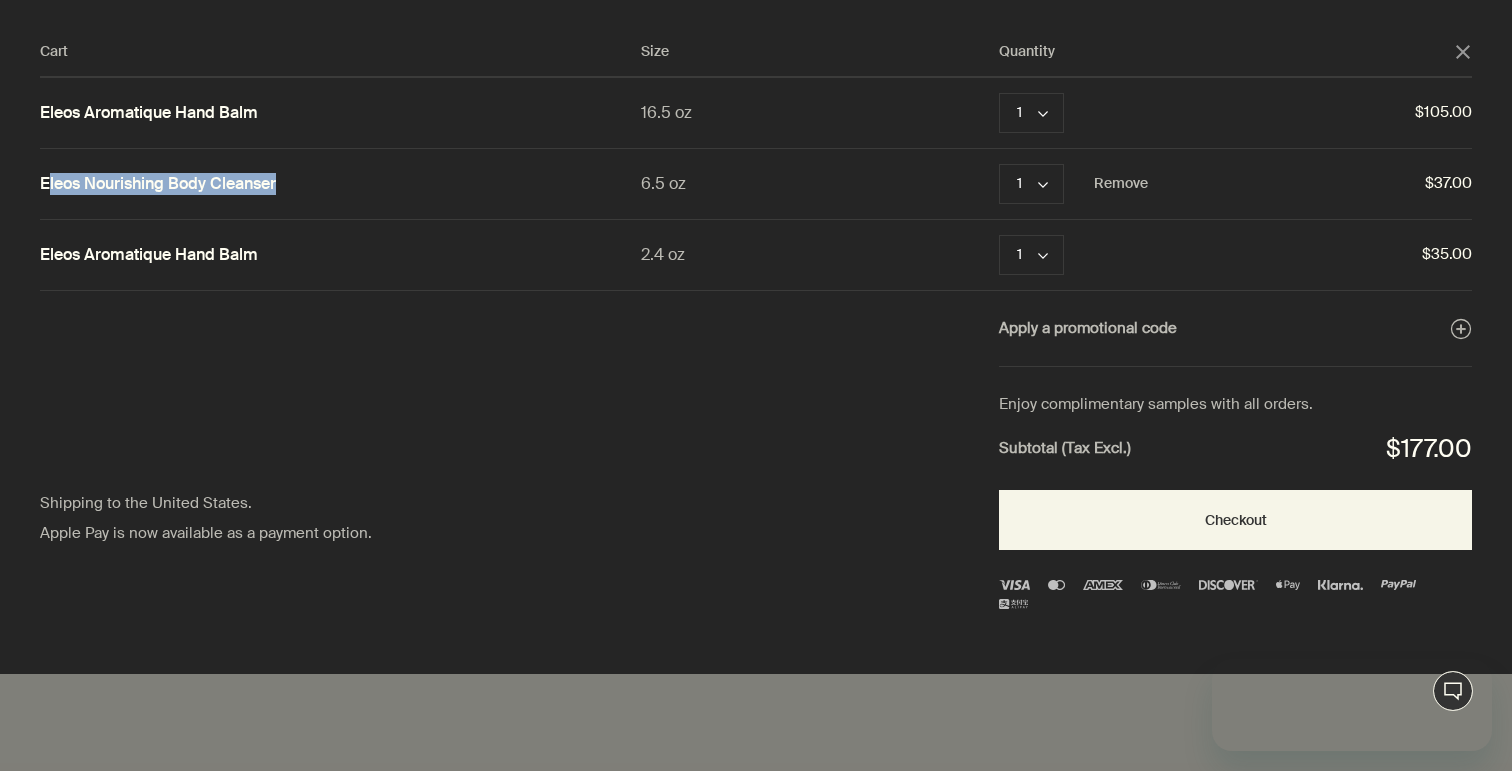 scroll, scrollTop: 0, scrollLeft: 0, axis: both 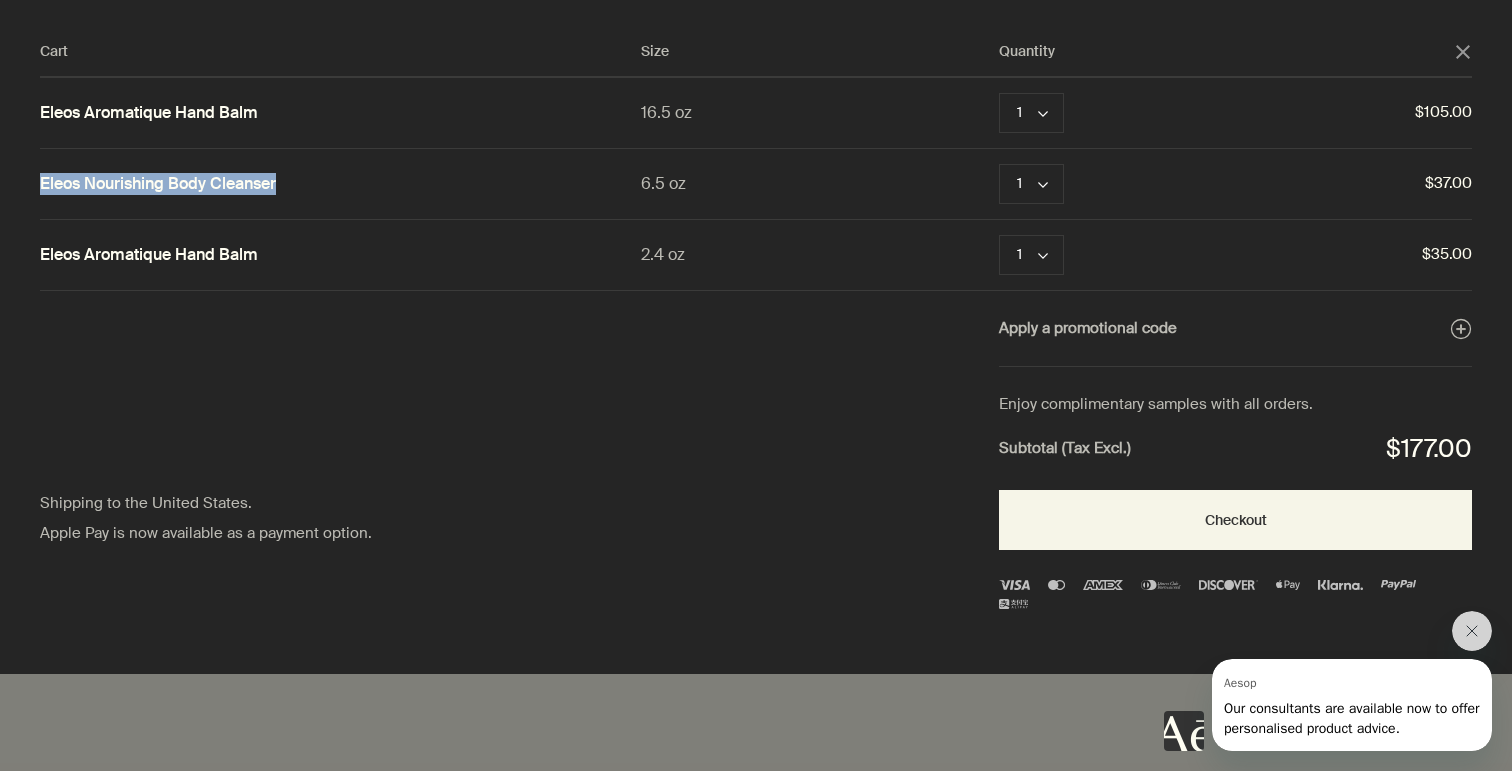 drag, startPoint x: 313, startPoint y: 182, endPoint x: 38, endPoint y: 178, distance: 275.02908 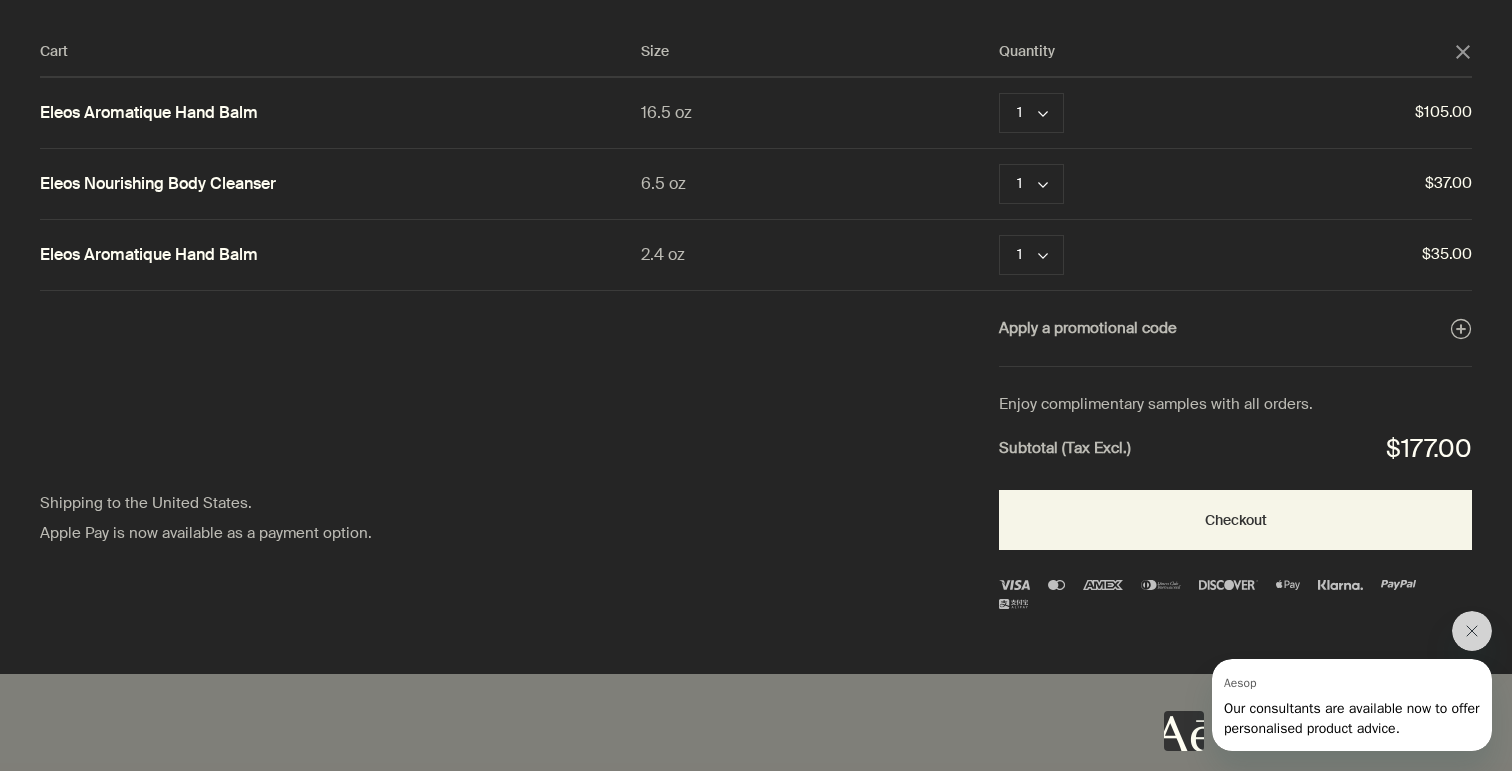 click on "Cart Size Quantity close Eleos Aromatique Hand Balm  16.5 oz 1 chevron Remove $105.00 Eleos Nourishing Body Cleanser  6.5 oz 1 chevron Remove $37.00 Eleos Aromatique Hand Balm  2.4 oz 1 chevron Remove $35.00 Apply a promotional code plusAndCloseWithCircle Shipping to the United States. Apple Pay is now available as a payment option. Enjoy complimentary samples with all orders. Subtotal (Tax Excl.) $177.00 Checkout" at bounding box center (776, 337) 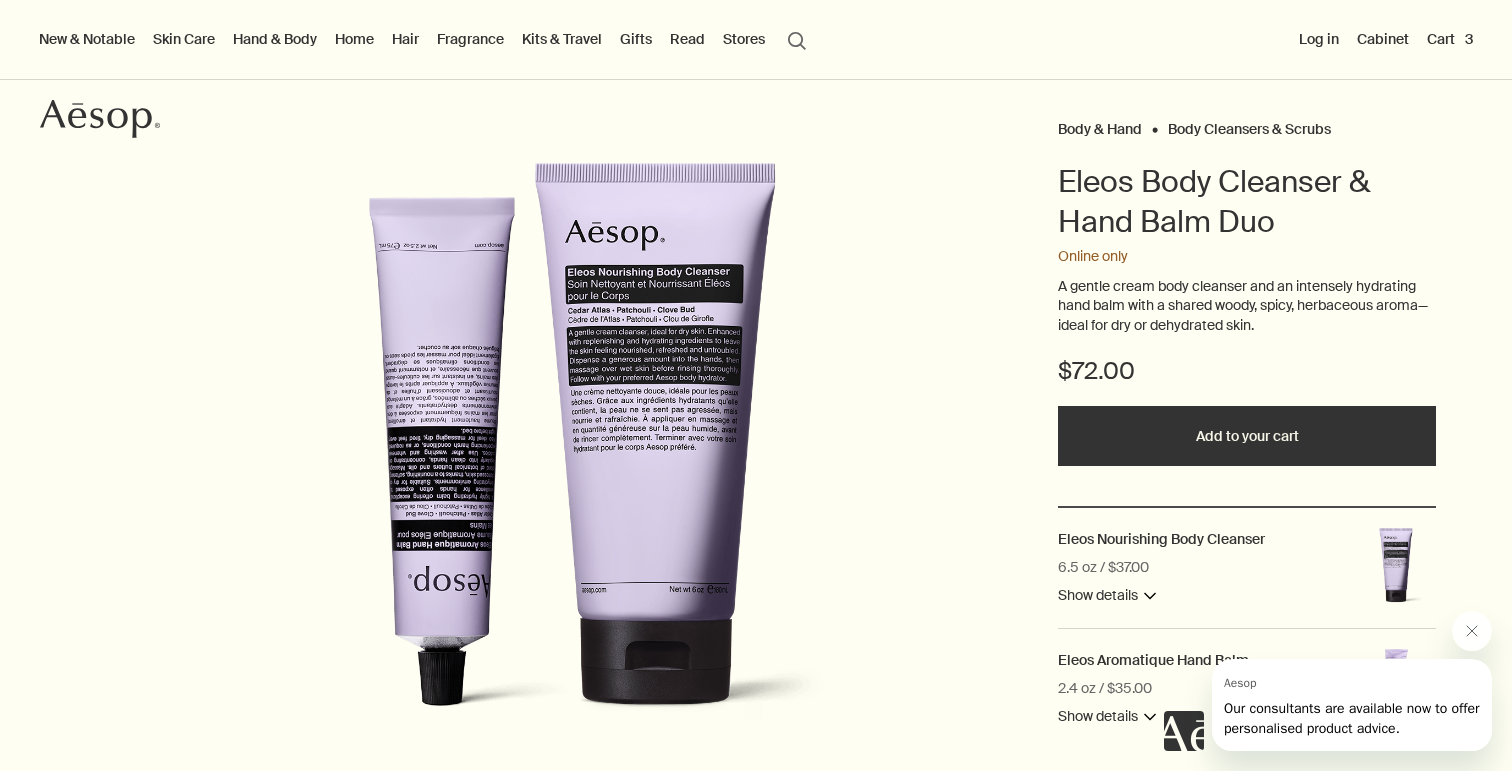 click on "search Search" at bounding box center [797, 39] 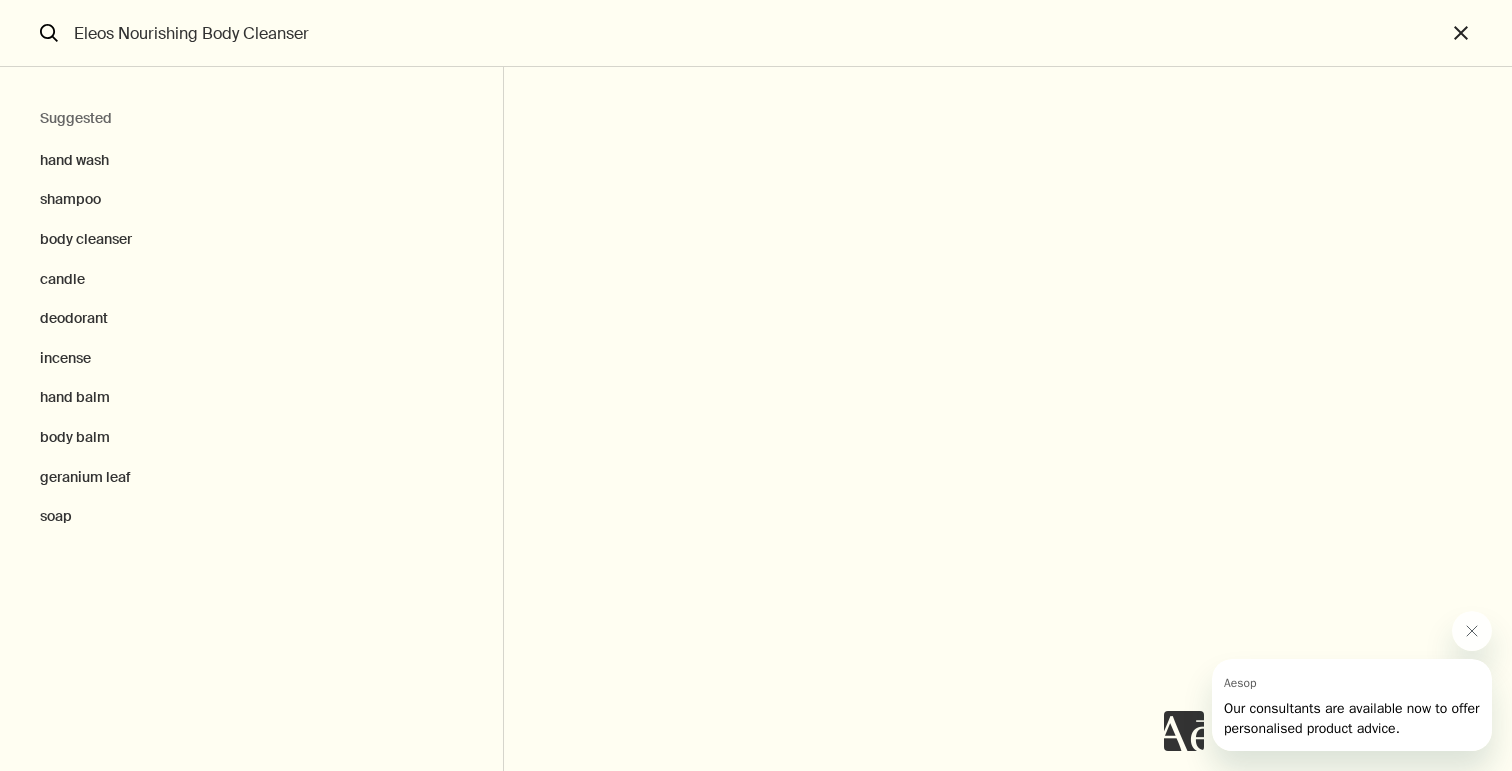 type on "Eleos Nourishing Body Cleanser" 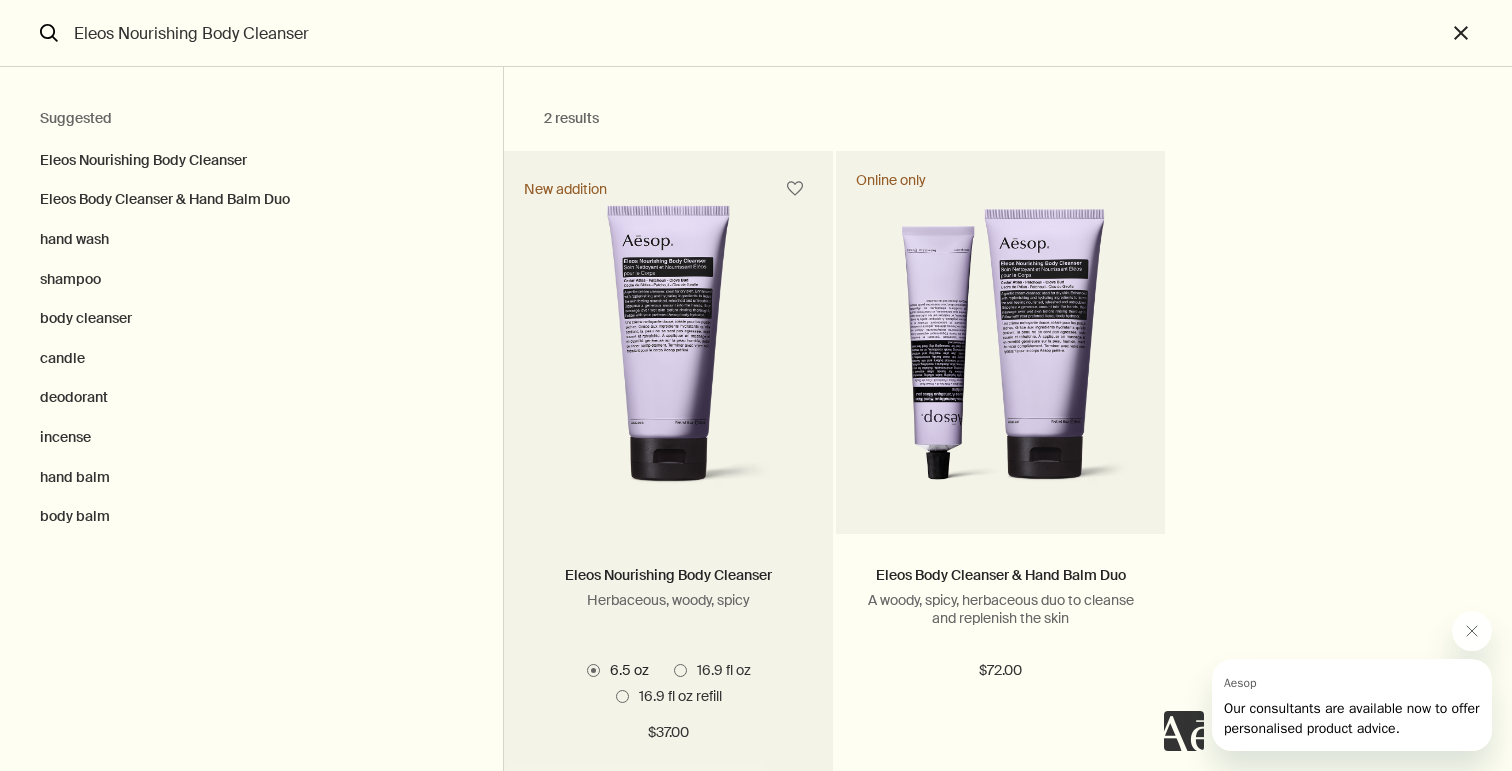 click at bounding box center [668, 354] 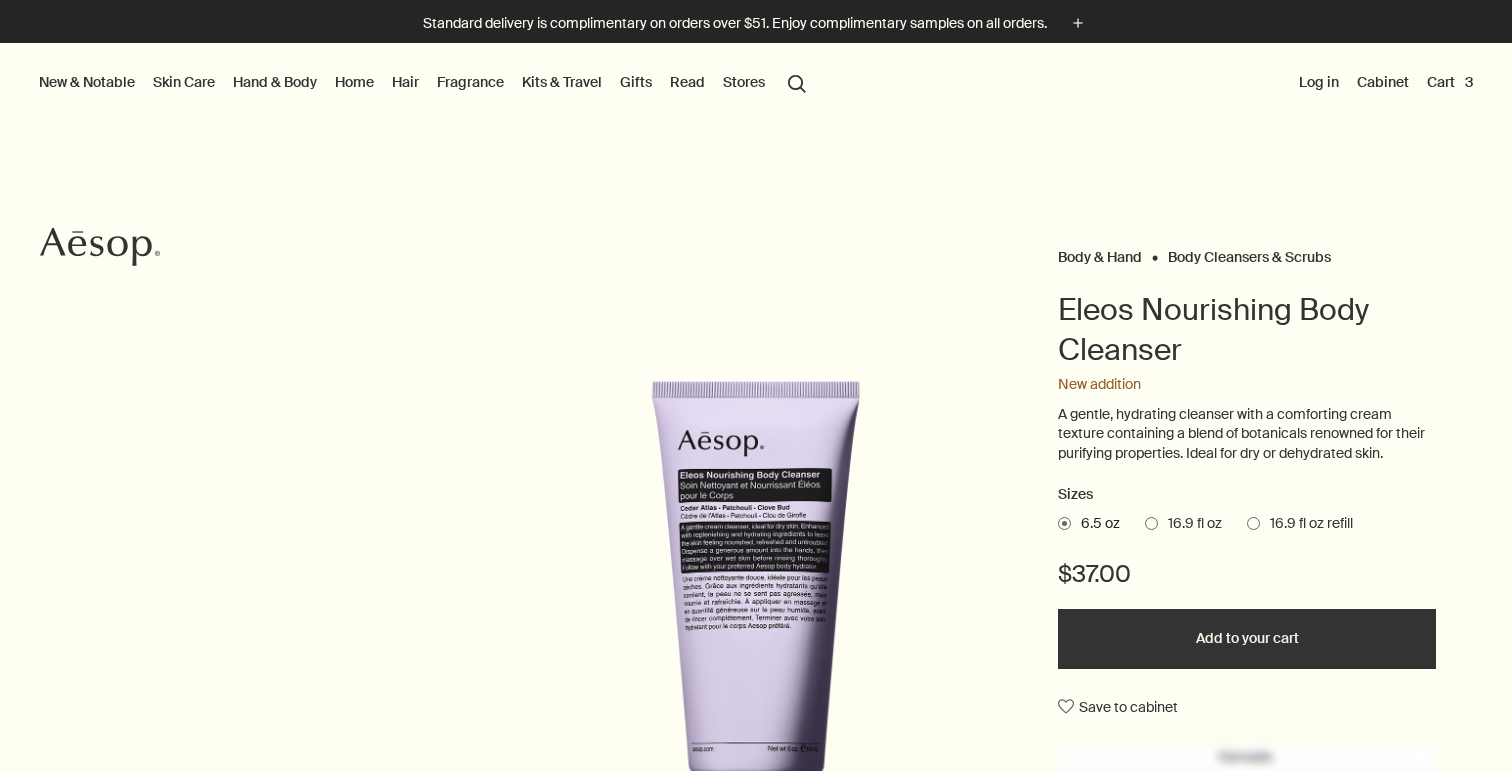 scroll, scrollTop: 0, scrollLeft: 0, axis: both 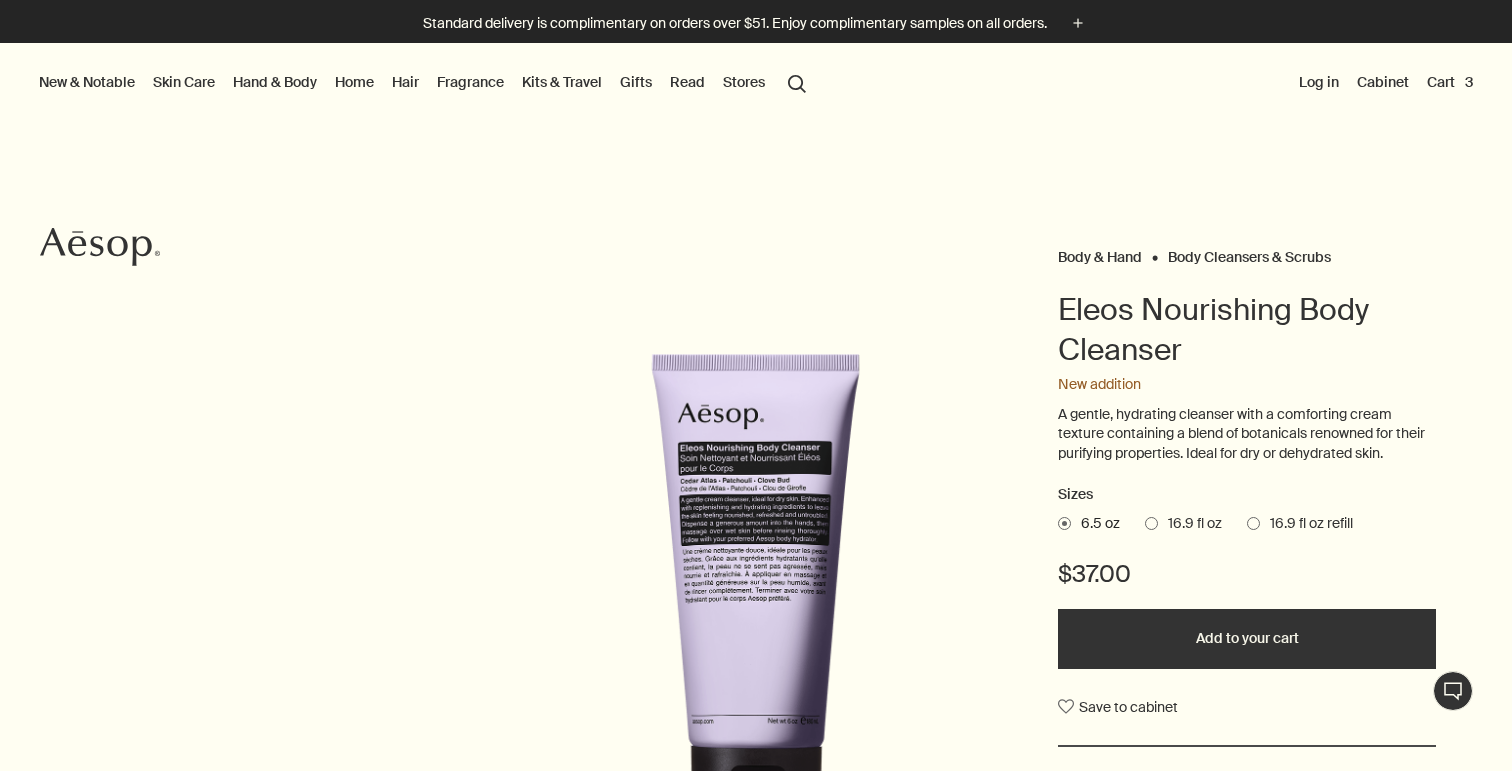 click on "16.9 fl oz" at bounding box center [1190, 524] 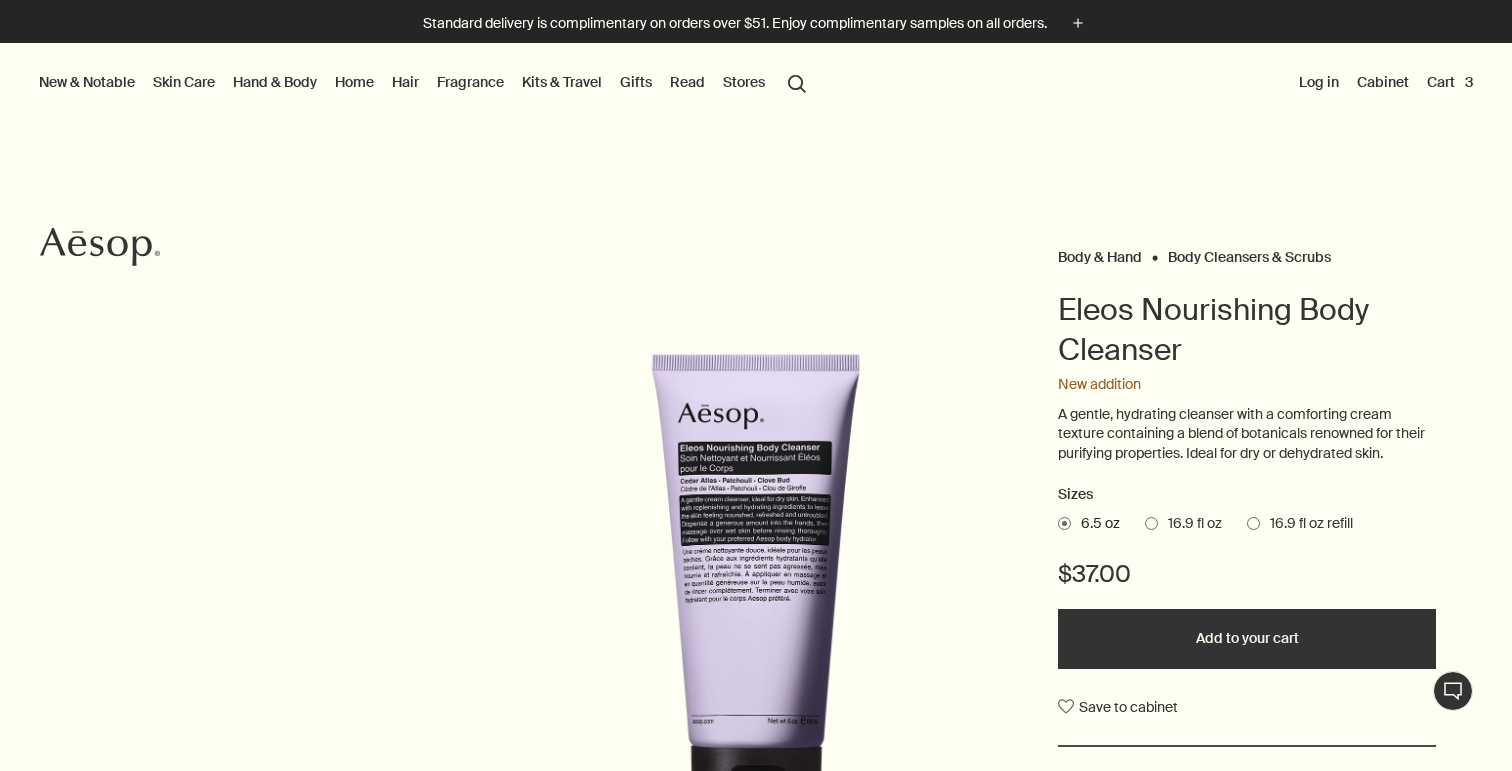 click on "16.9 fl oz" at bounding box center [1145, 520] 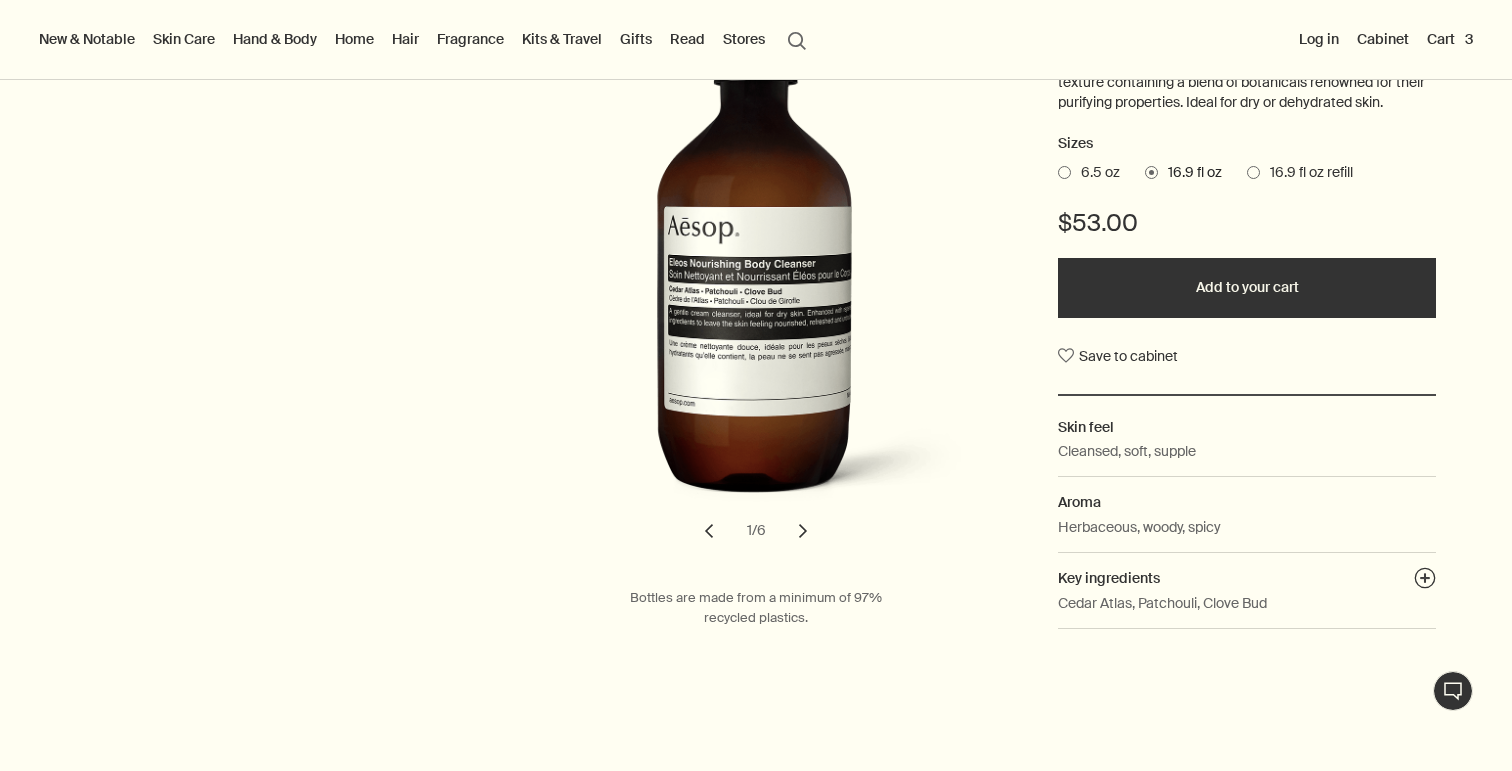 scroll, scrollTop: 0, scrollLeft: 0, axis: both 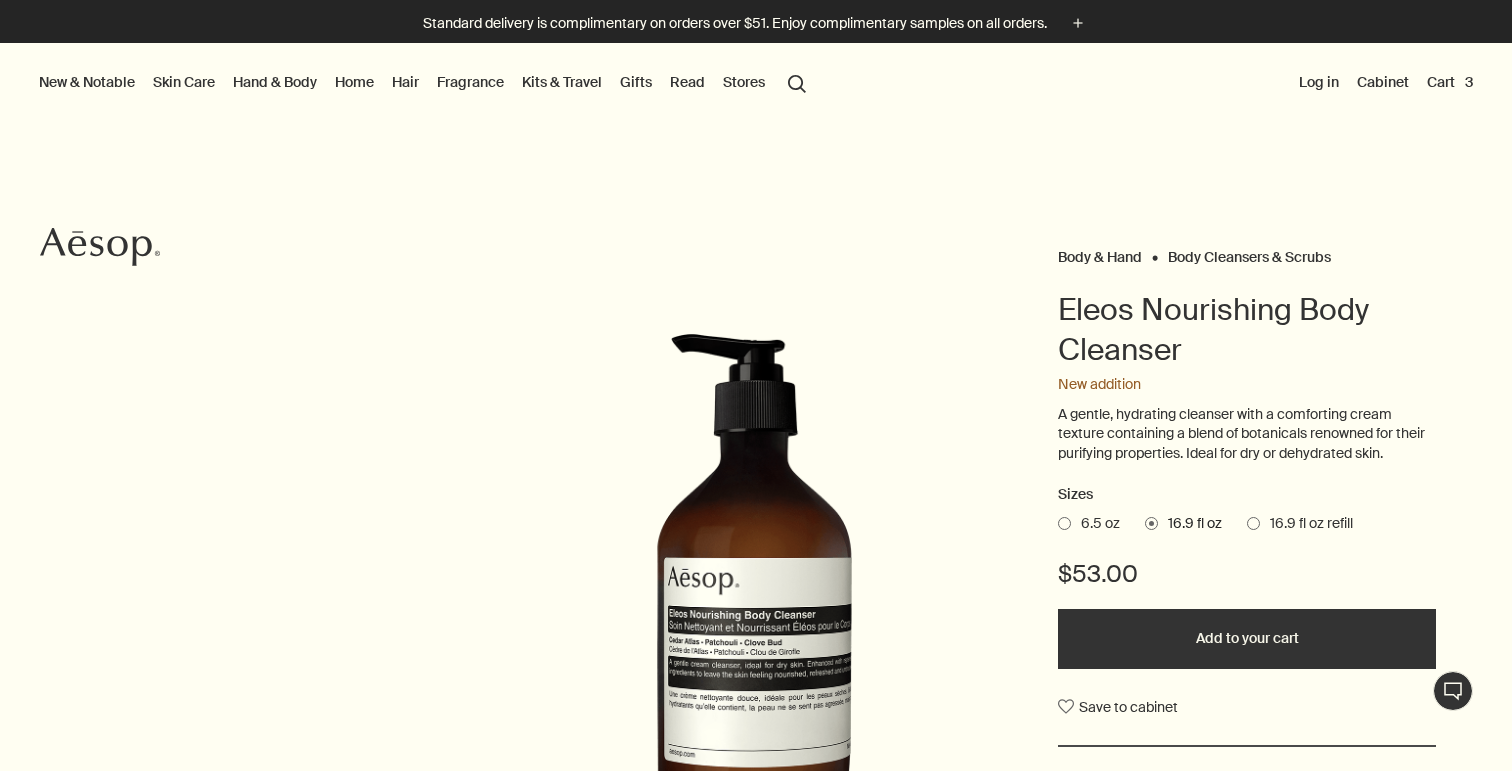 click on "Add to your cart" at bounding box center [1247, 639] 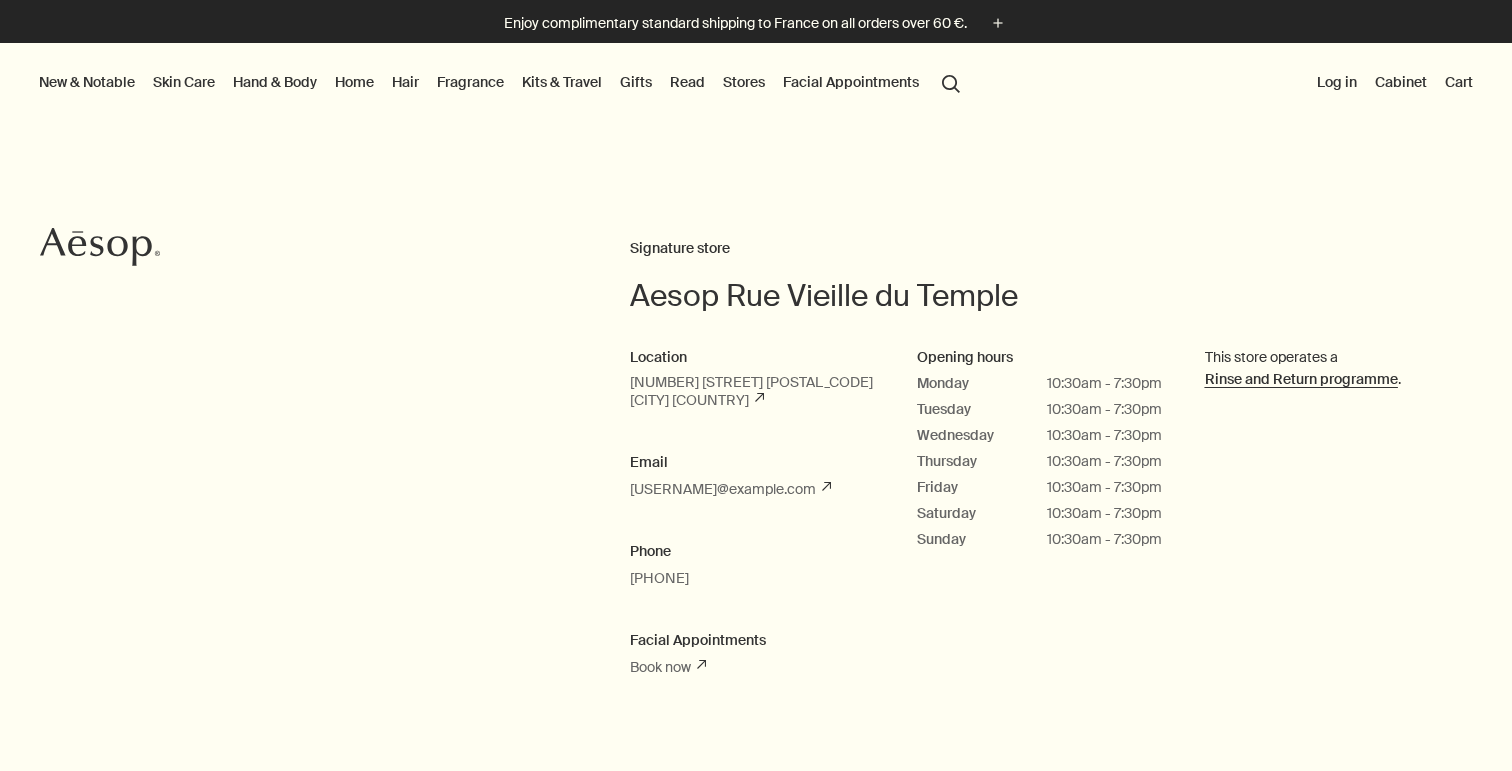 scroll, scrollTop: 0, scrollLeft: 0, axis: both 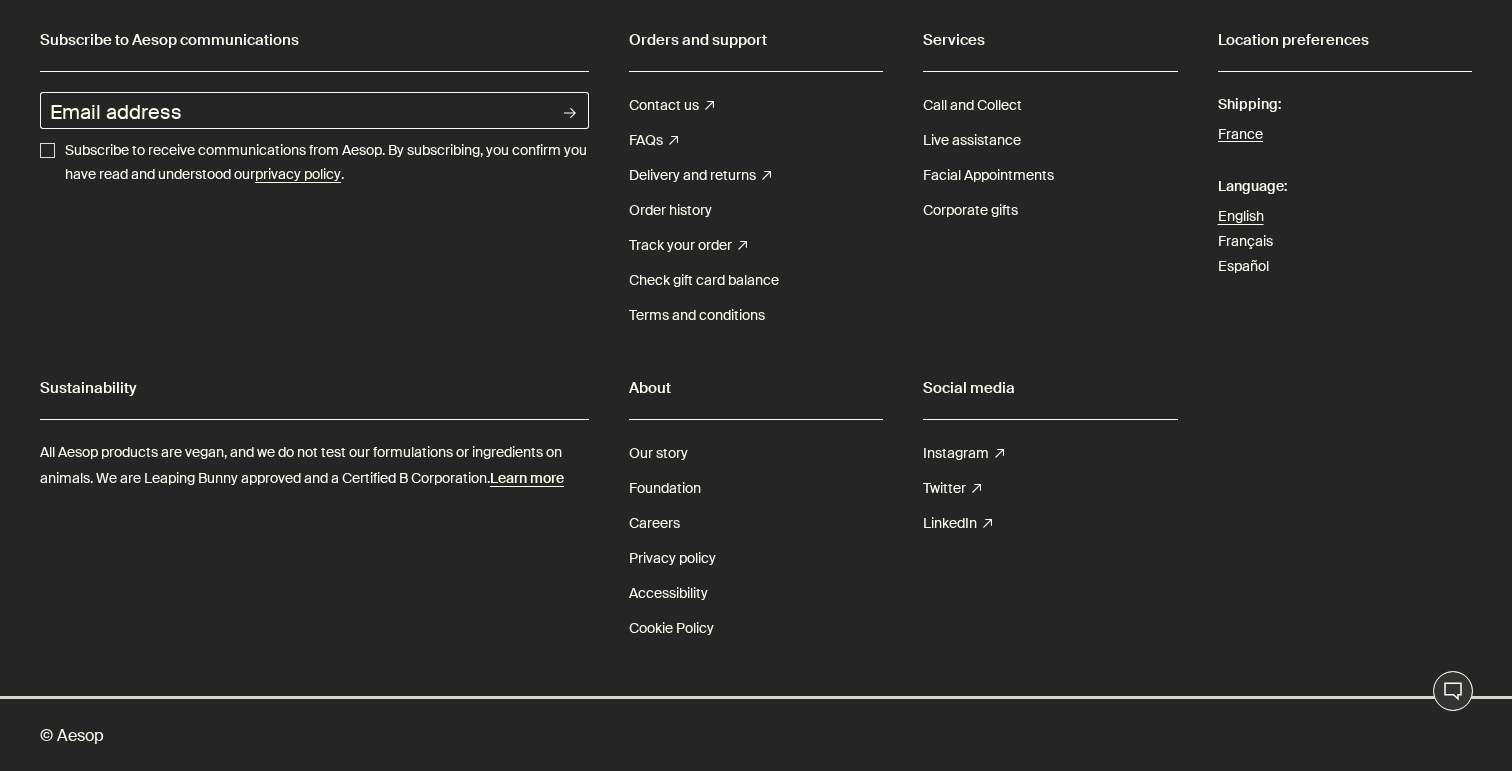 click on "France" at bounding box center [1240, 135] 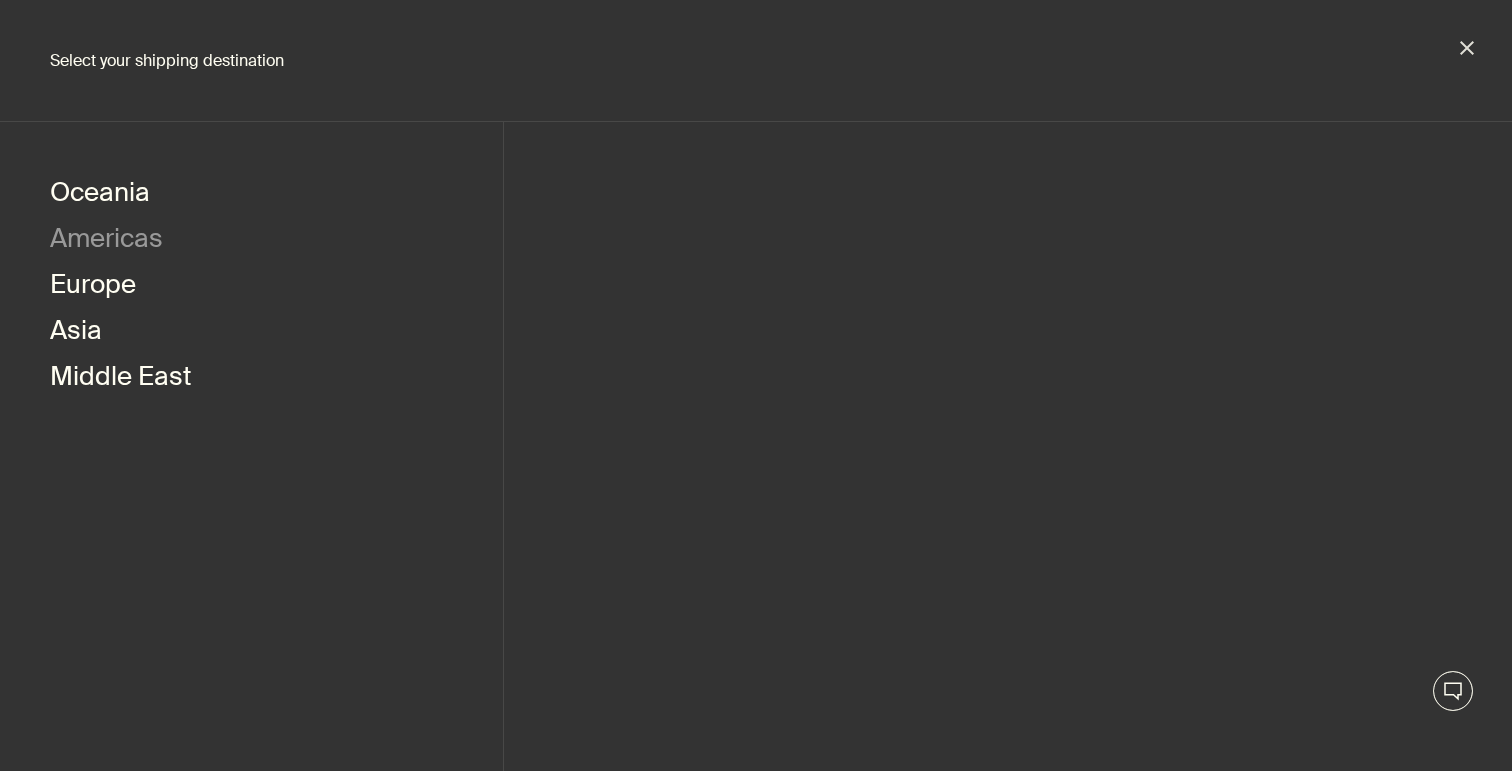 click on "Americas" at bounding box center (106, 241) 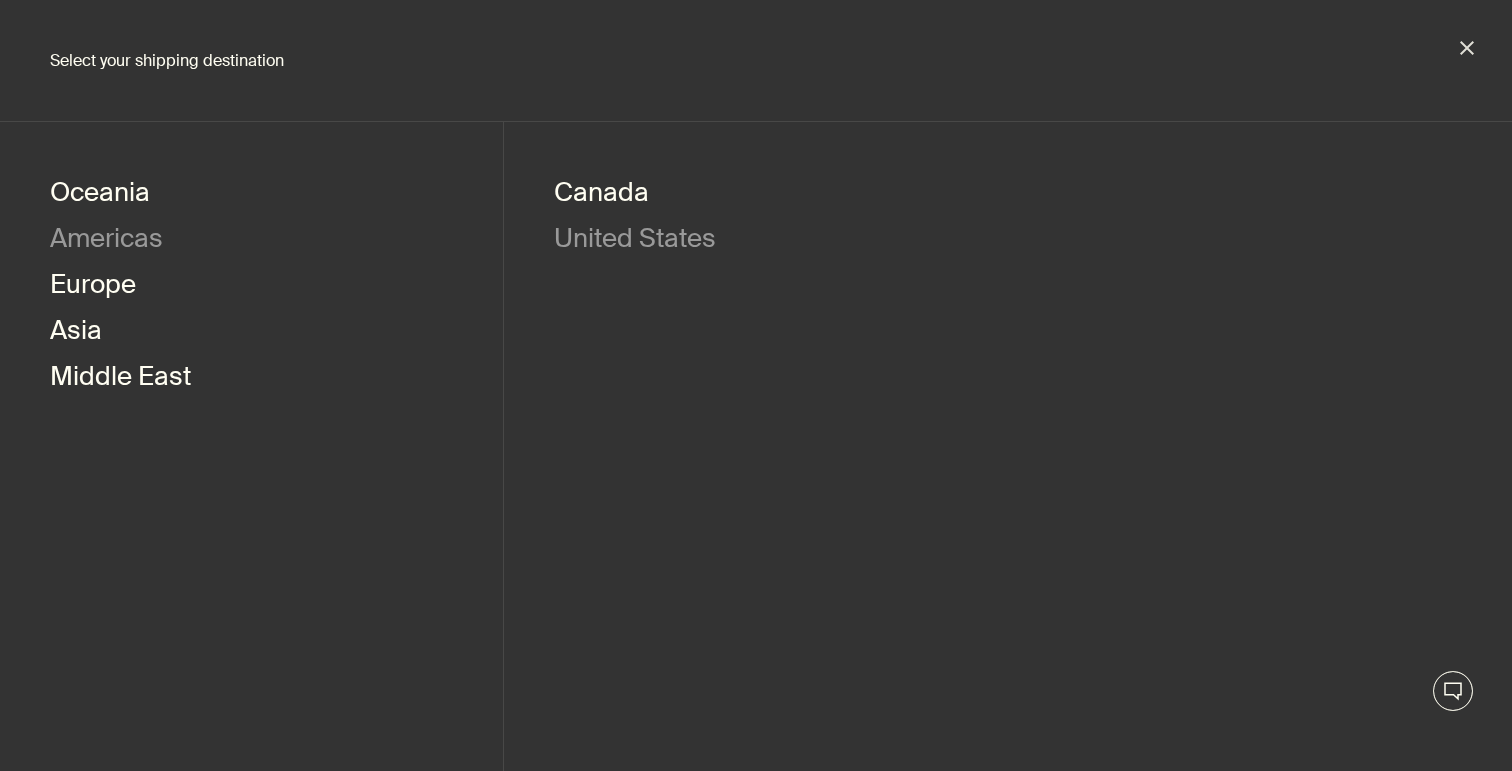 click on "United States" at bounding box center (635, 241) 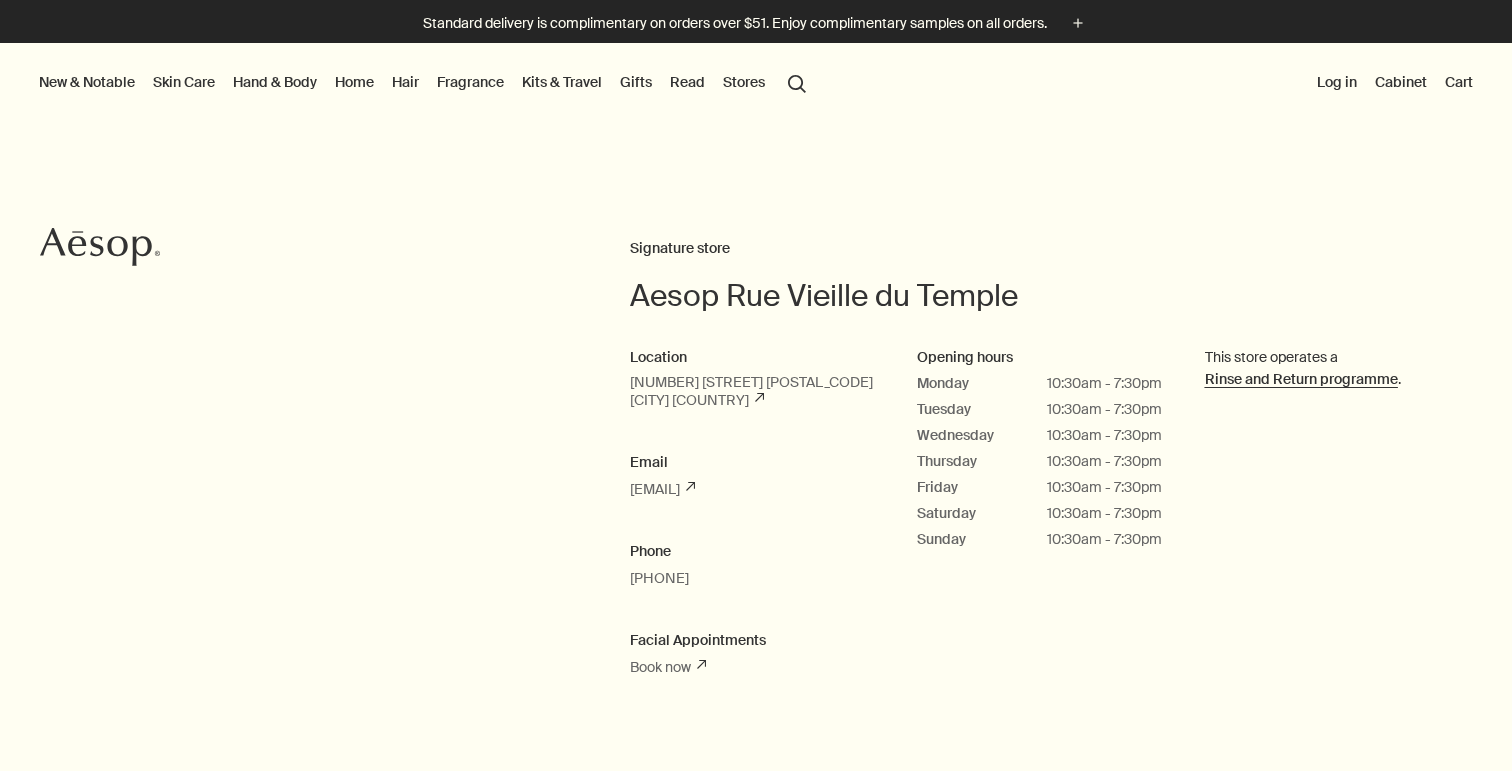 scroll, scrollTop: 0, scrollLeft: 0, axis: both 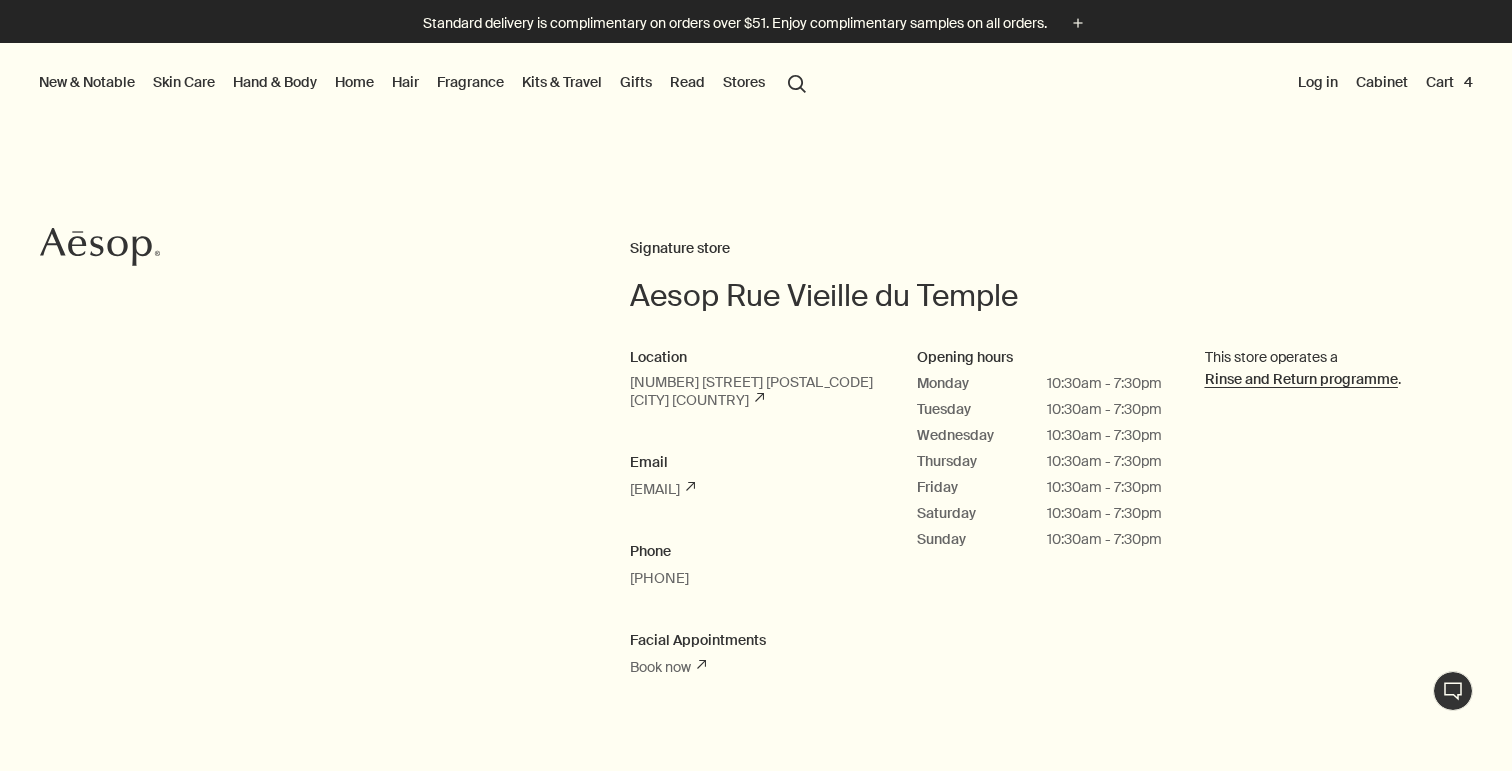 click on "Cart 4" at bounding box center (1449, 82) 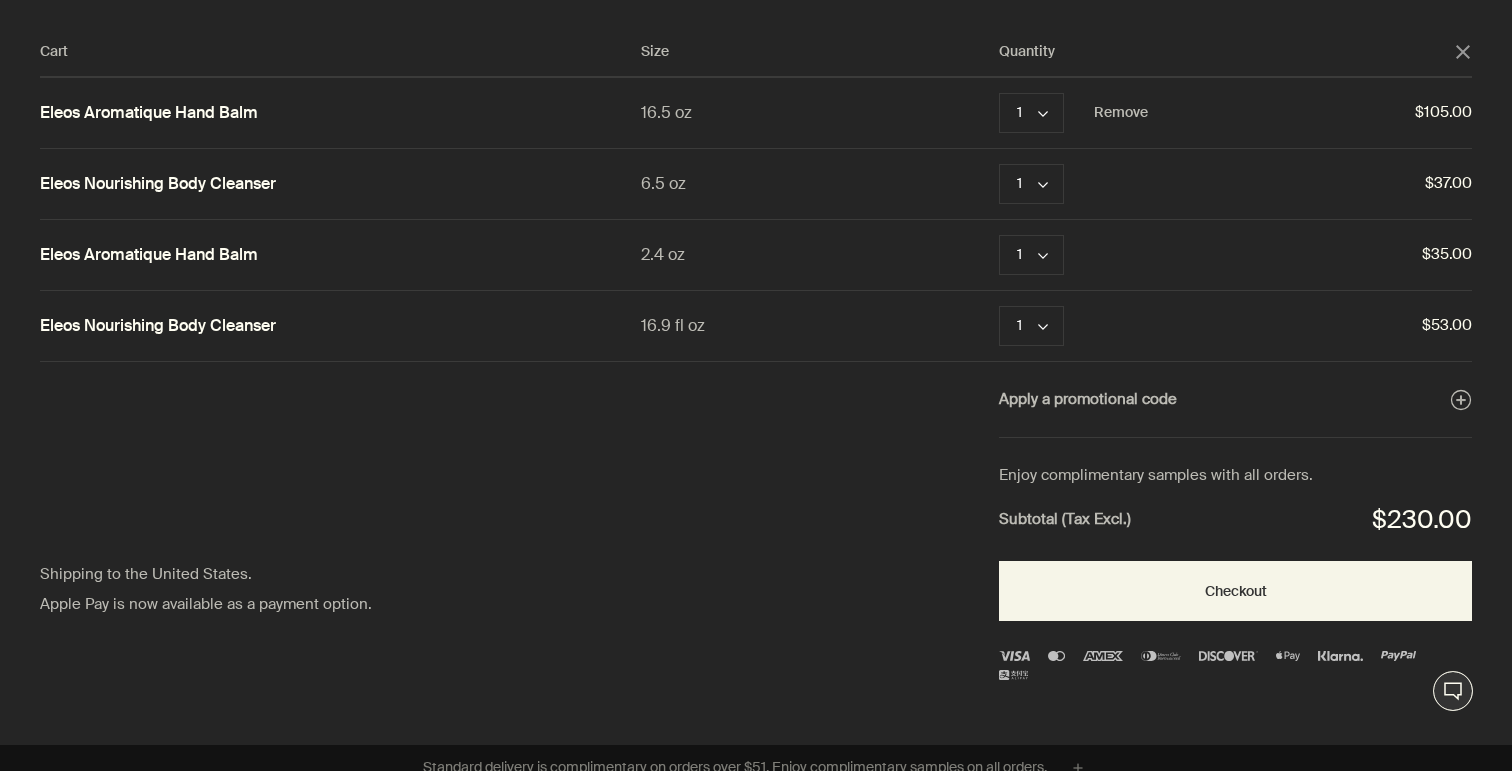 click on "Eleos Aromatique Hand Balm" at bounding box center (149, 113) 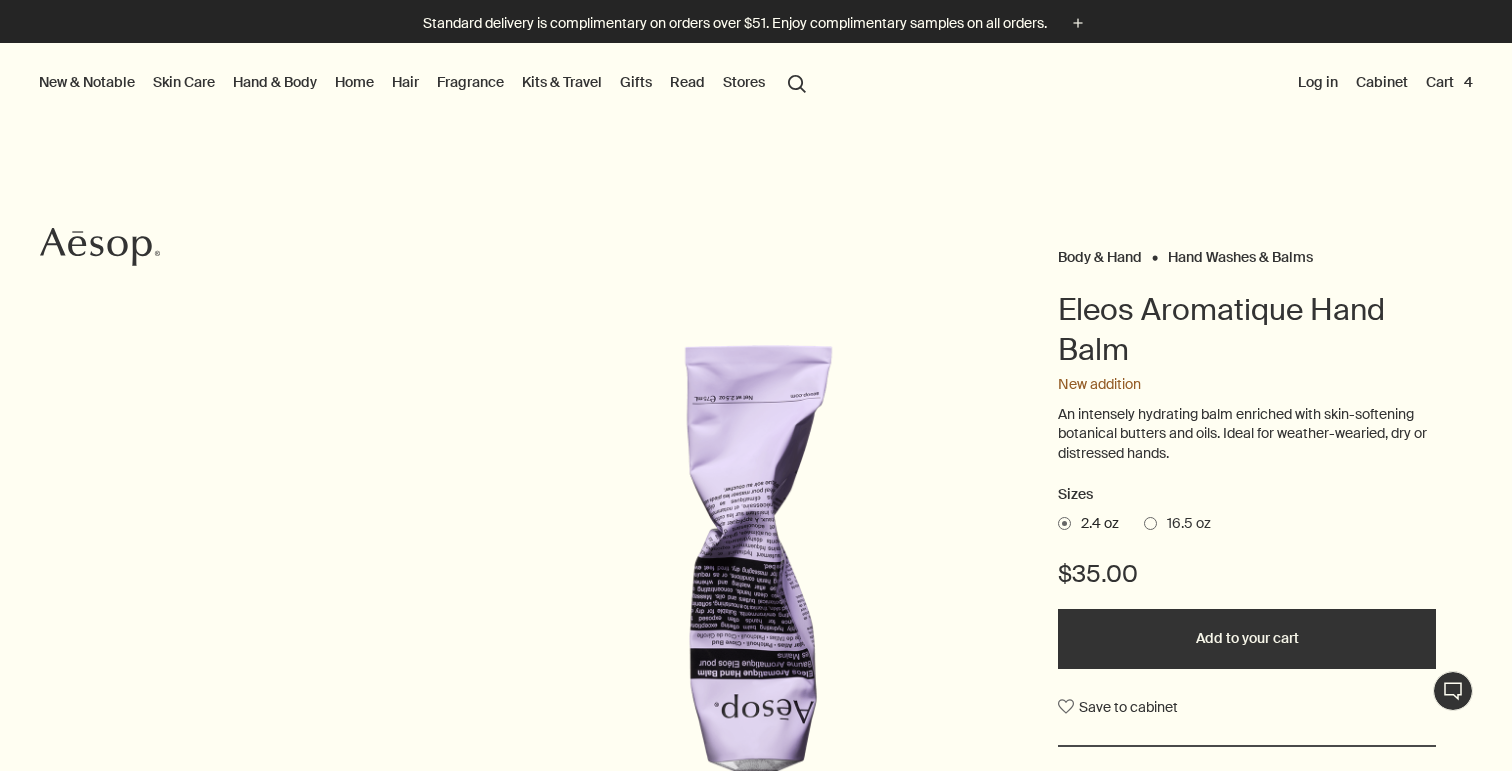 scroll, scrollTop: 0, scrollLeft: 0, axis: both 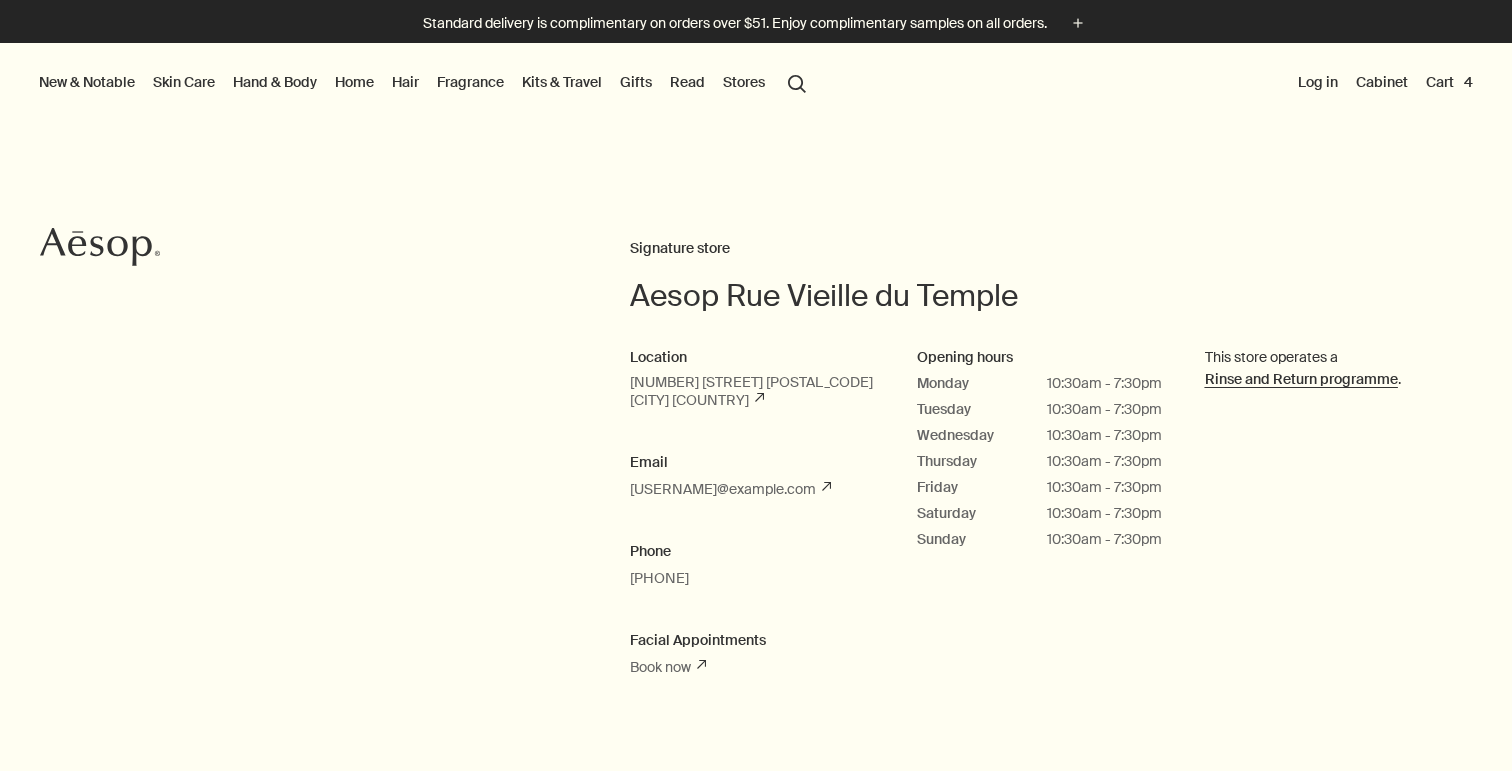 click on "Cart 4" at bounding box center (1449, 82) 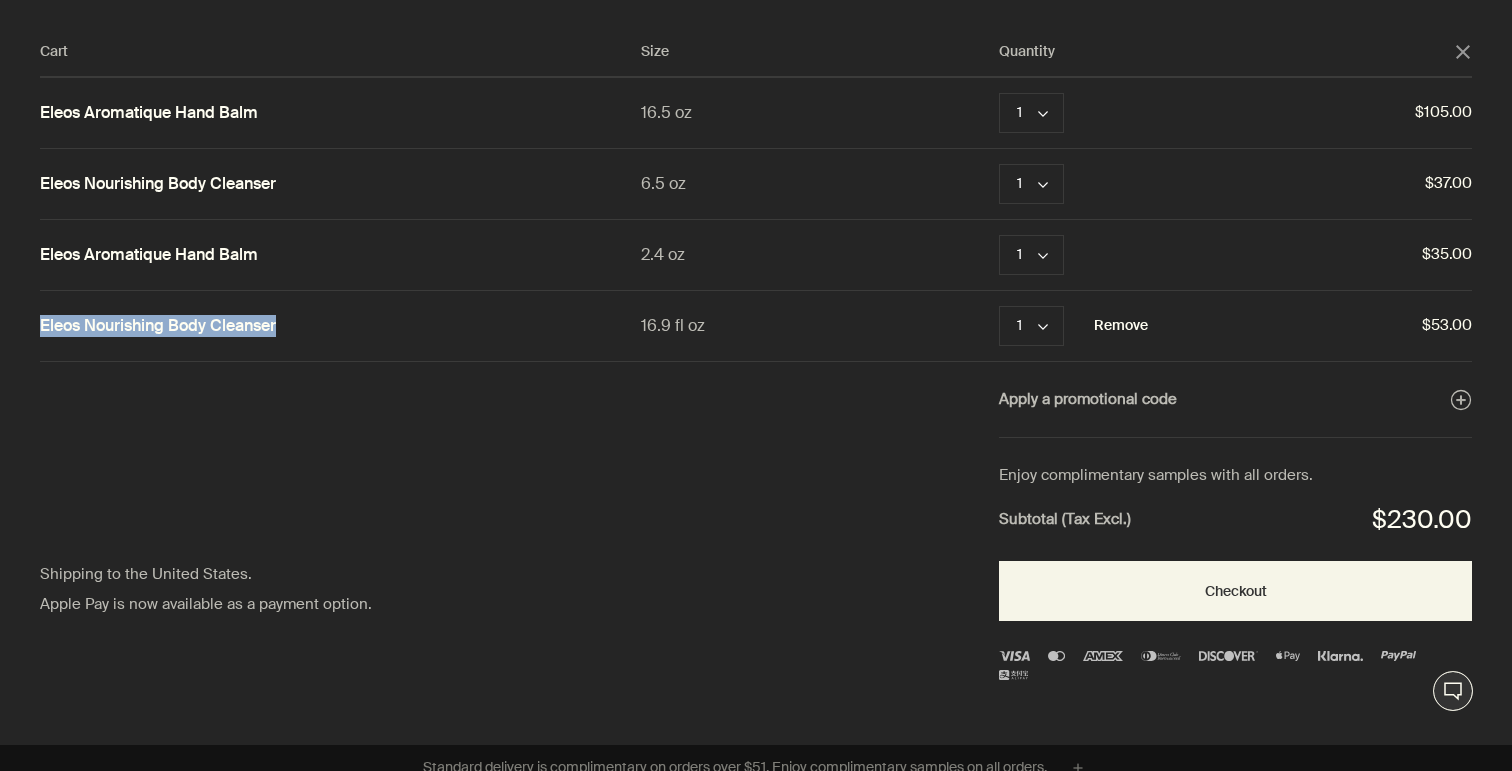 click on "Remove" at bounding box center (1121, 113) 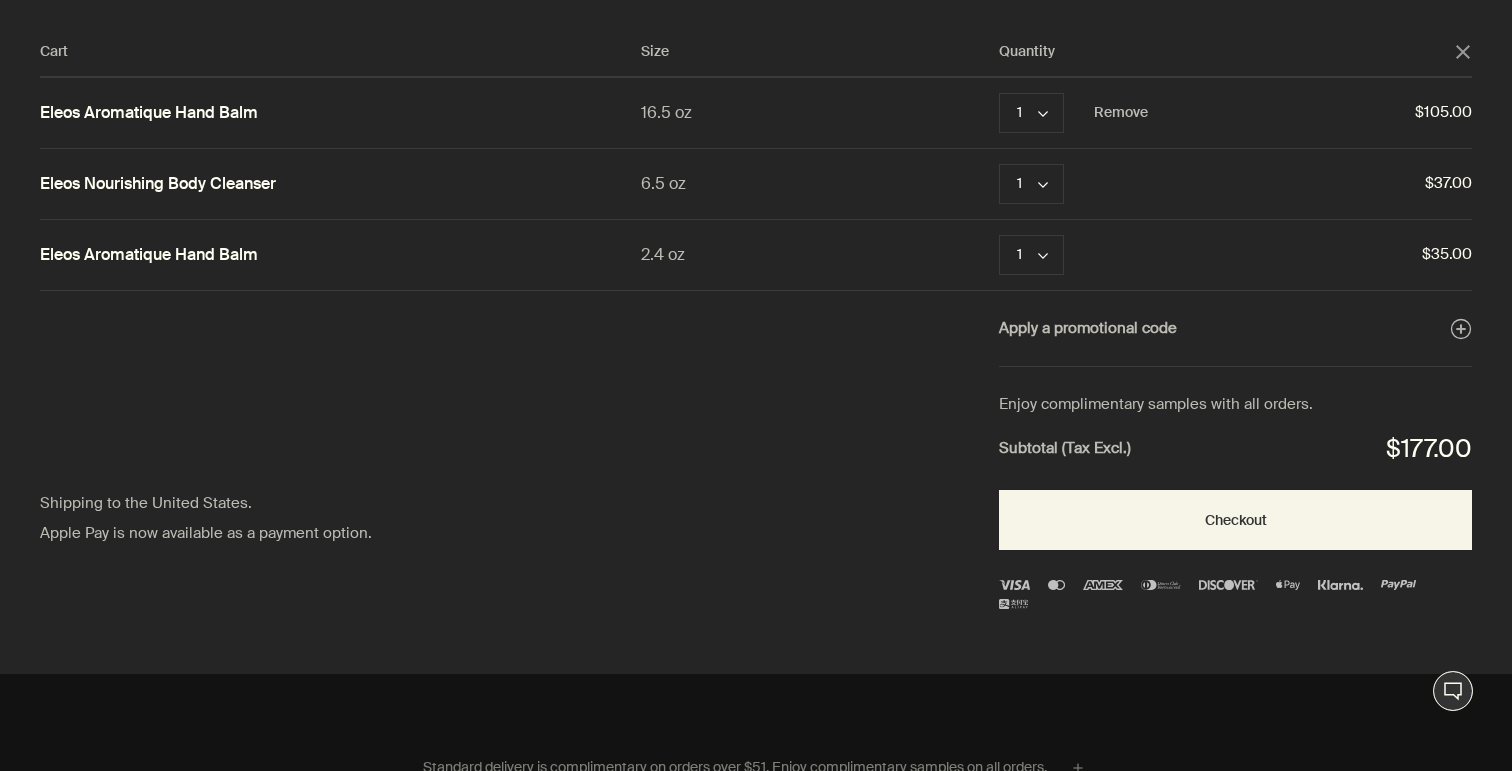 click on "Eleos Aromatique Hand Balm  16.5 oz 1 chevron Remove $105.00" at bounding box center [756, 113] 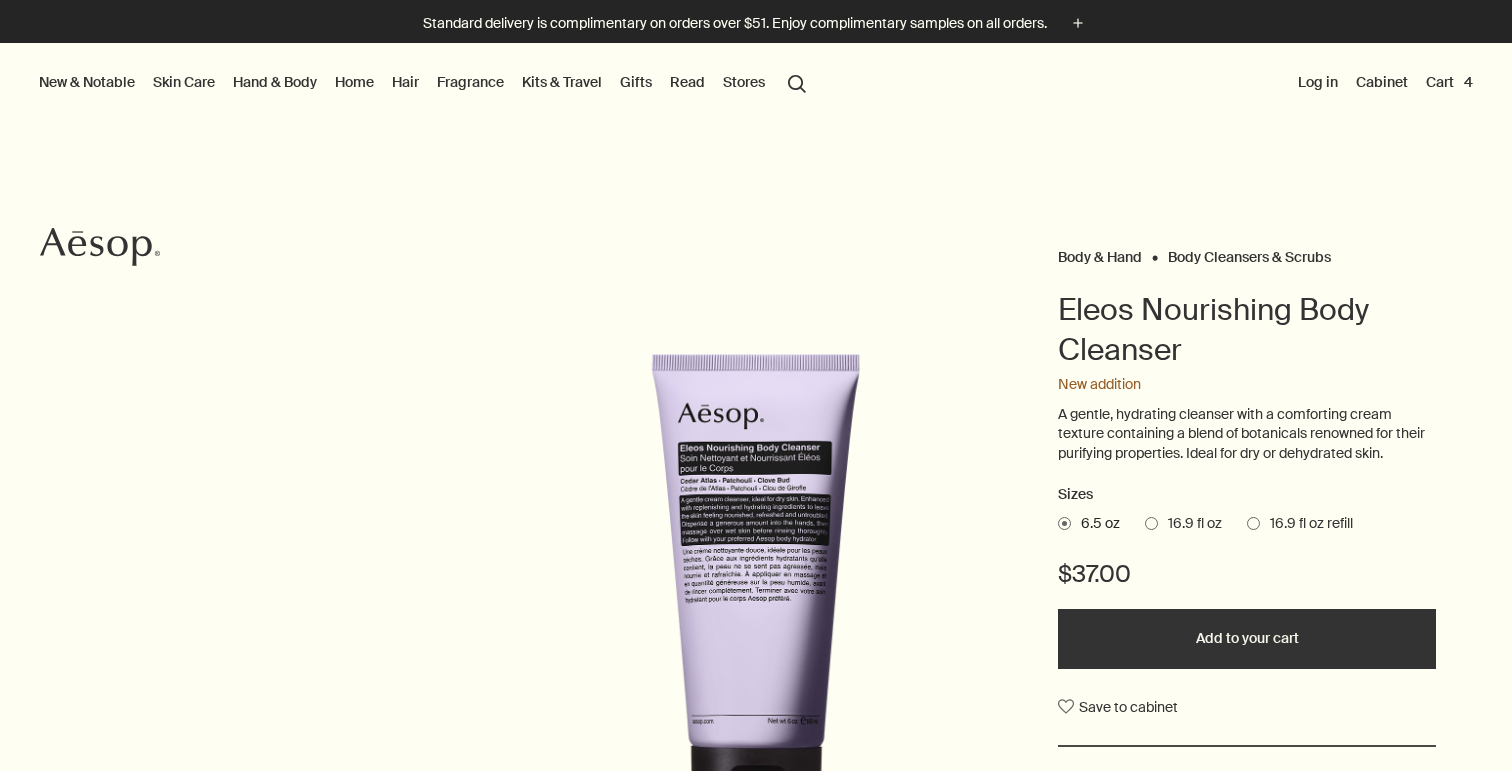 scroll, scrollTop: 0, scrollLeft: 0, axis: both 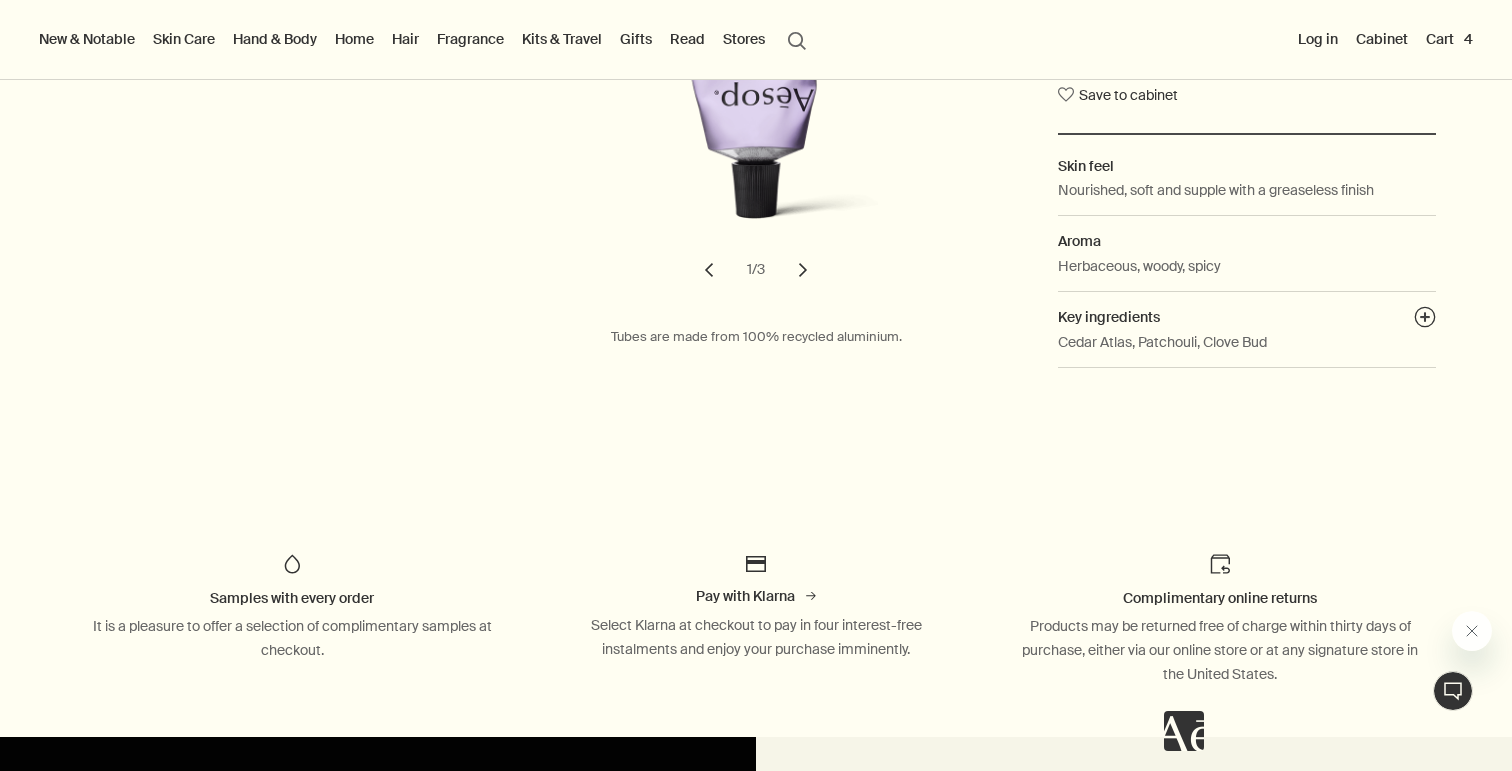 click on "chevron" at bounding box center (803, 270) 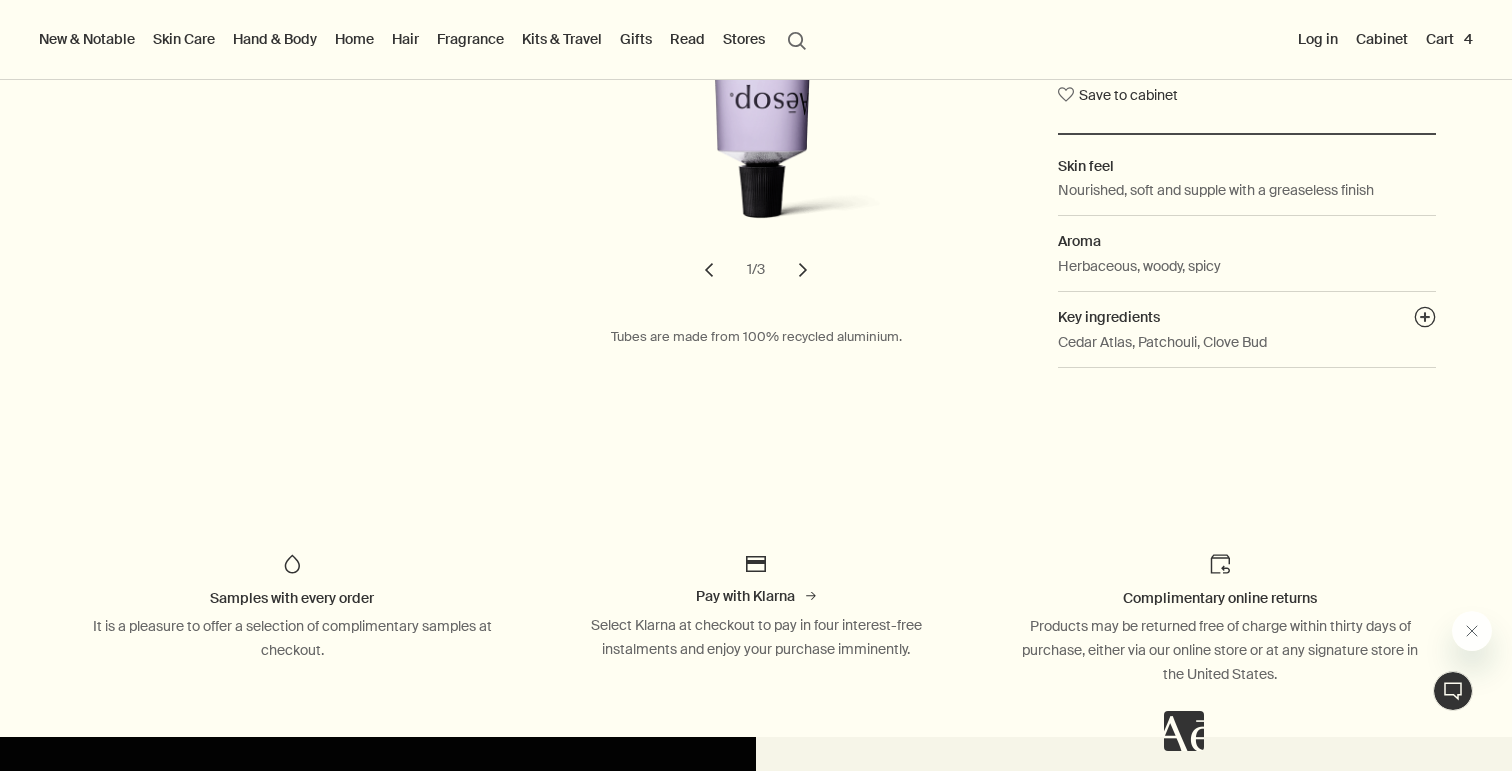 click on "chevron" at bounding box center [803, 270] 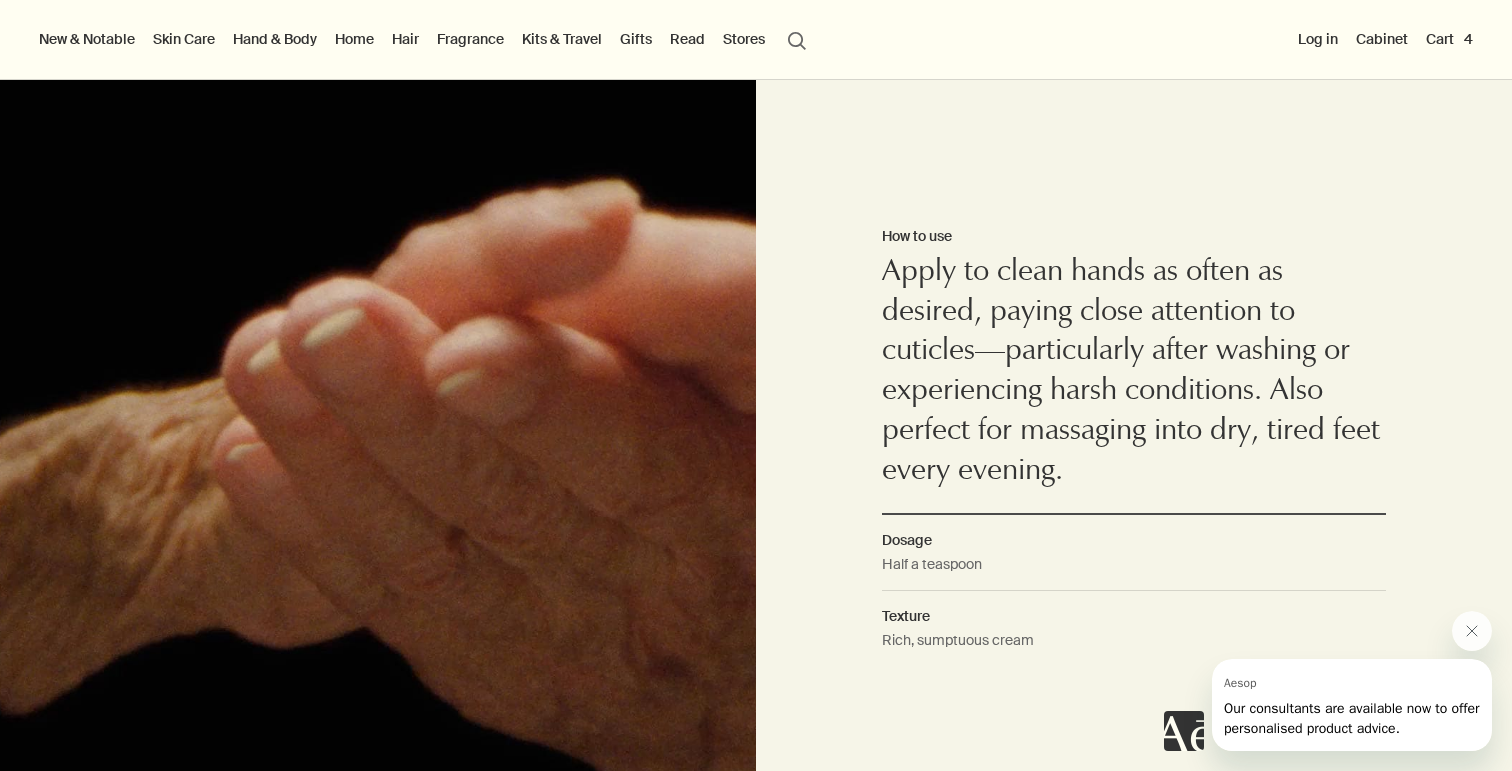 scroll, scrollTop: 1391, scrollLeft: 0, axis: vertical 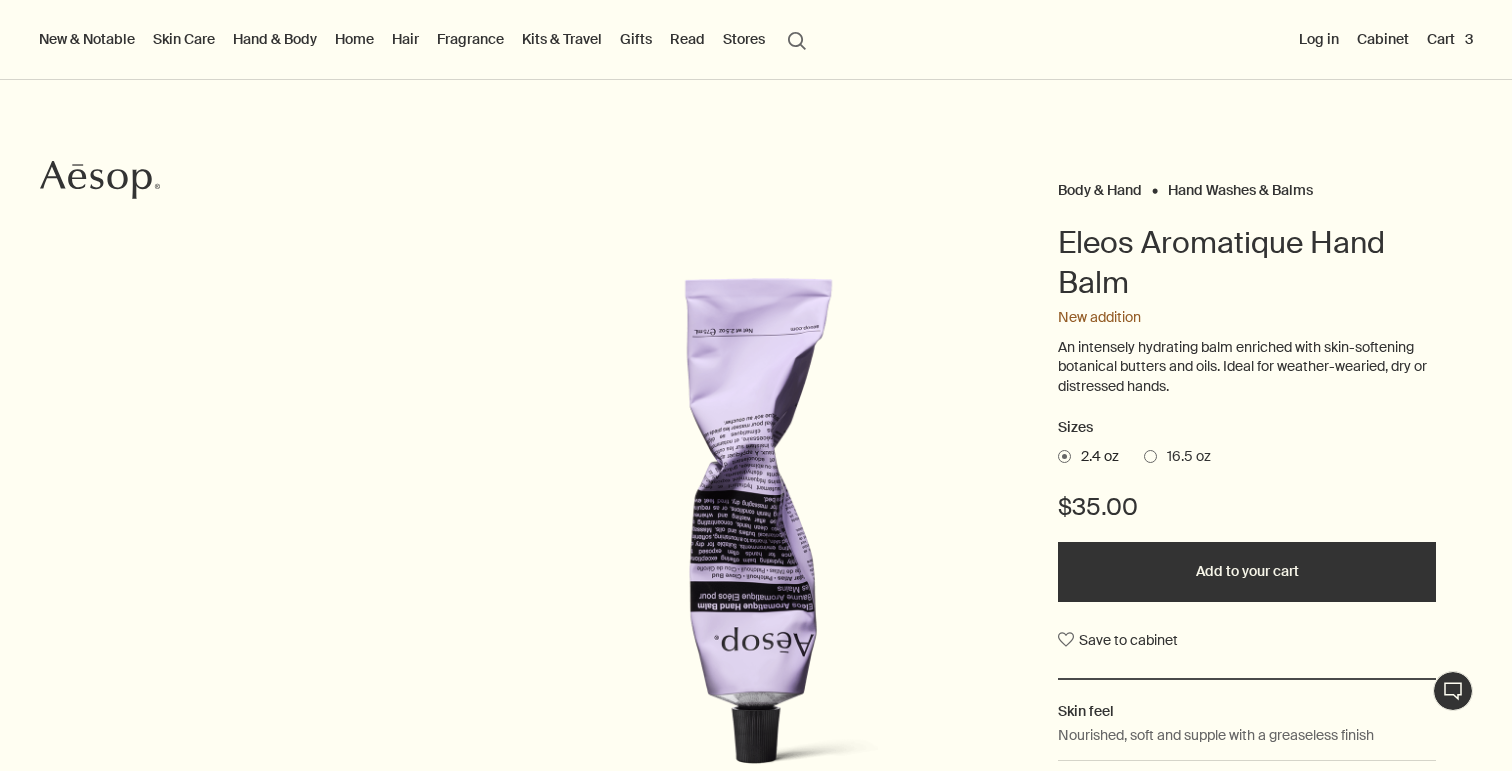click at bounding box center (1150, 456) 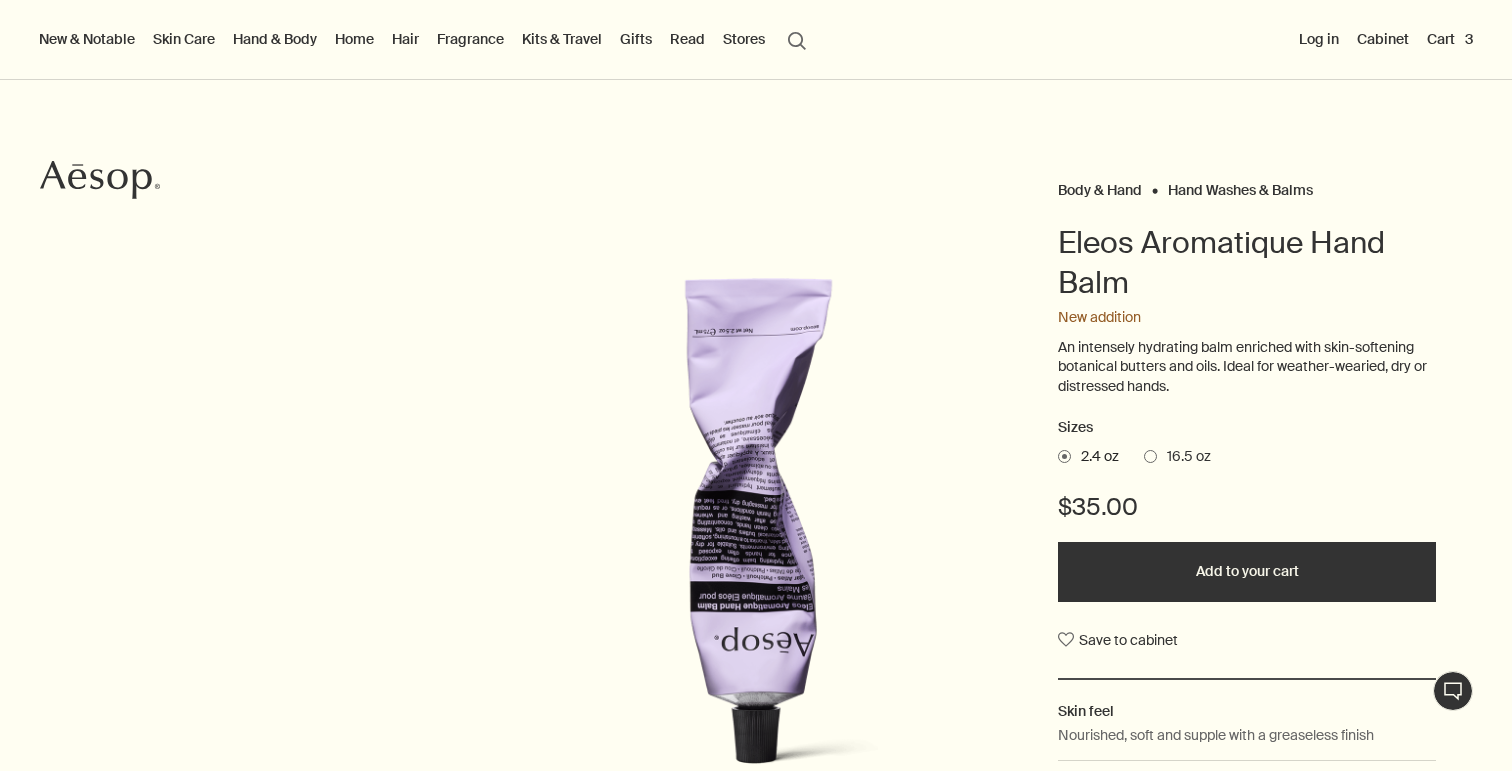 click on "16.5 oz" at bounding box center [1144, 453] 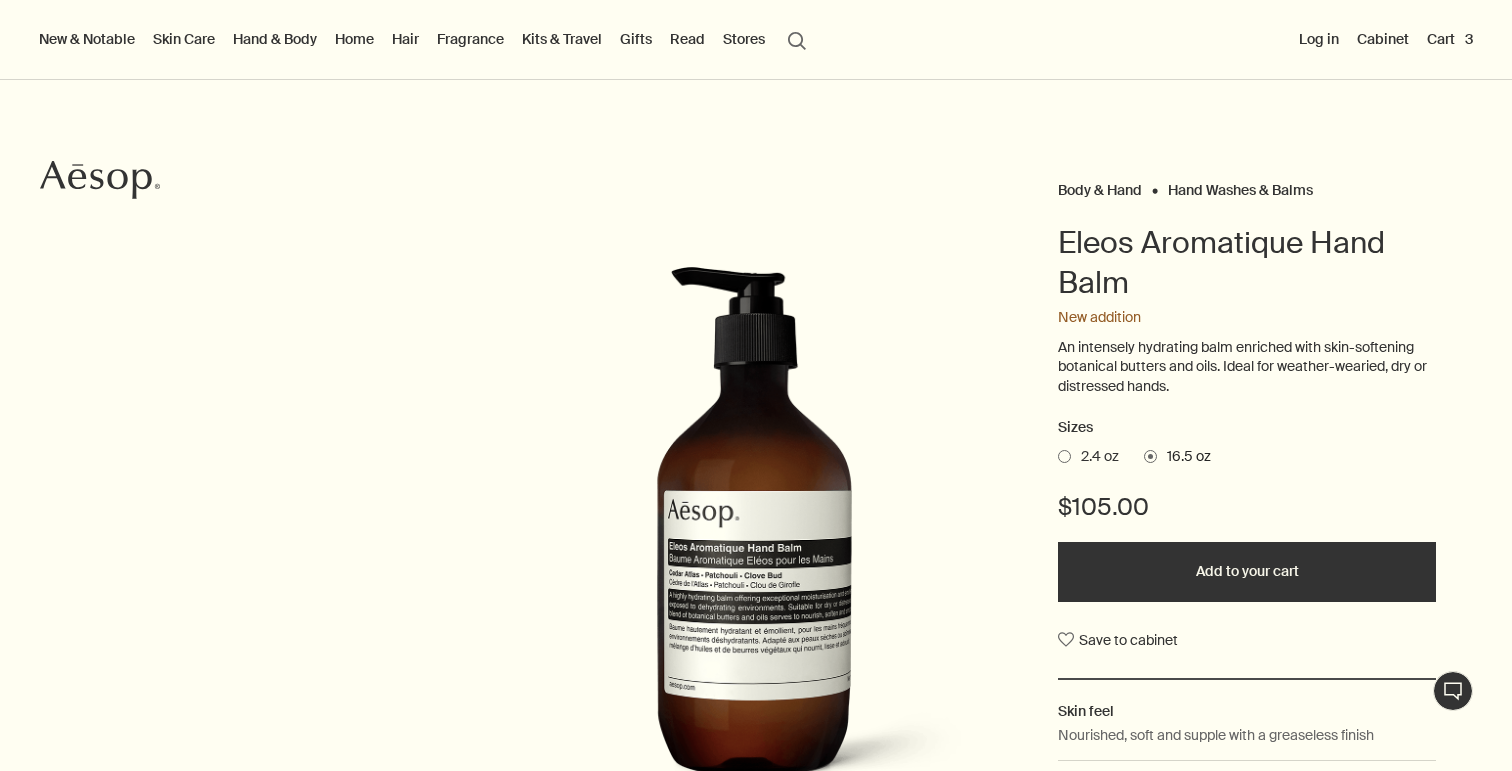 click on "Add to your cart" at bounding box center [1247, 572] 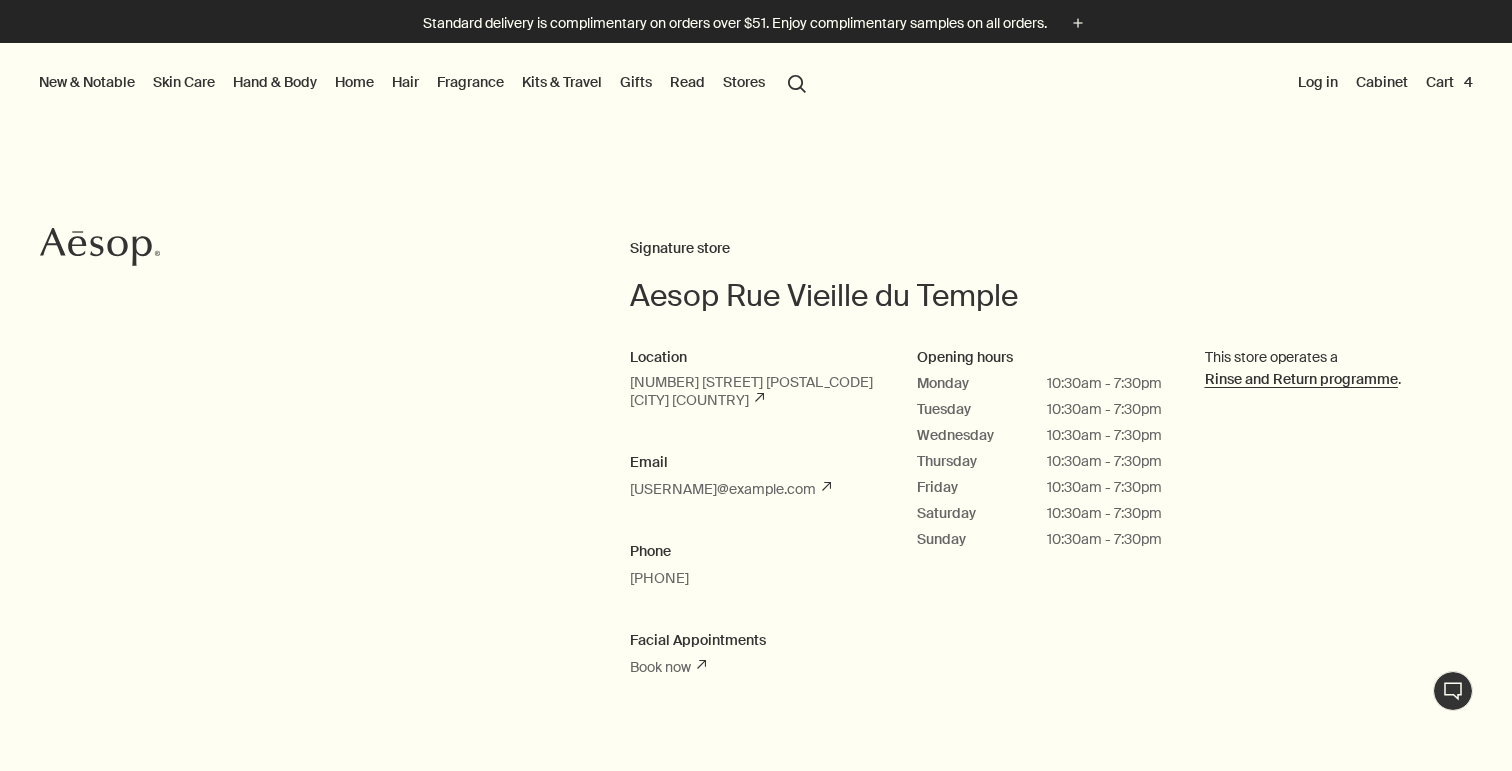 scroll, scrollTop: 0, scrollLeft: 0, axis: both 